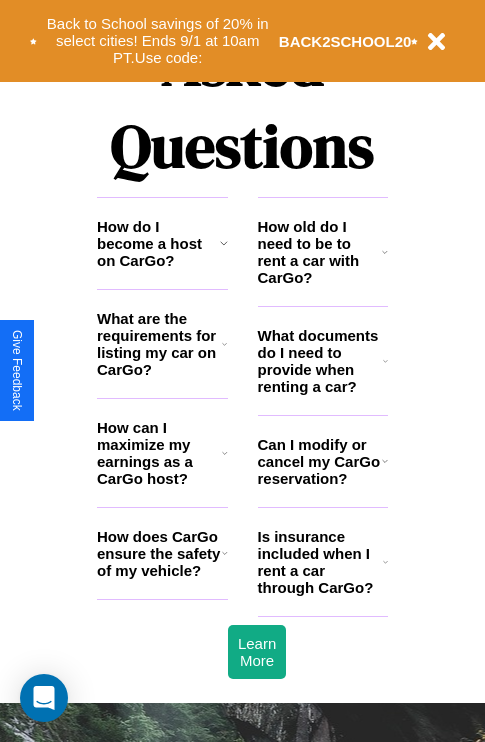scroll, scrollTop: 2423, scrollLeft: 0, axis: vertical 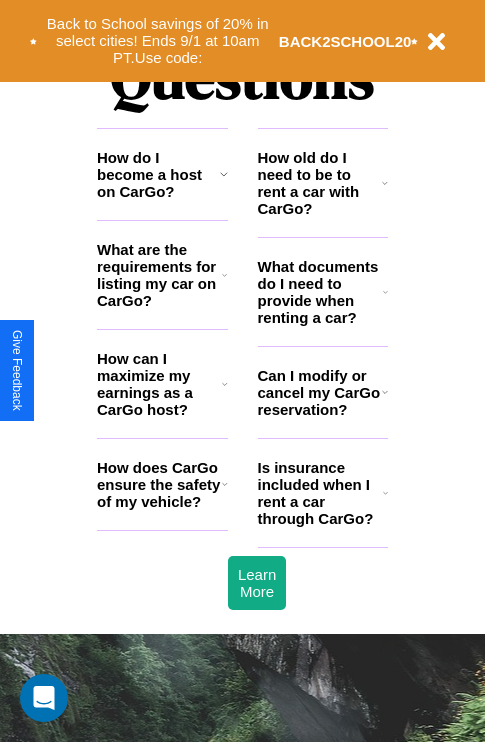 click 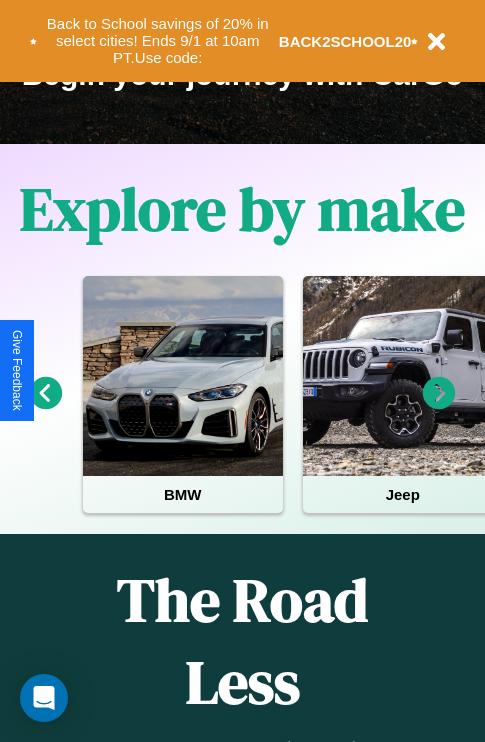 scroll, scrollTop: 308, scrollLeft: 0, axis: vertical 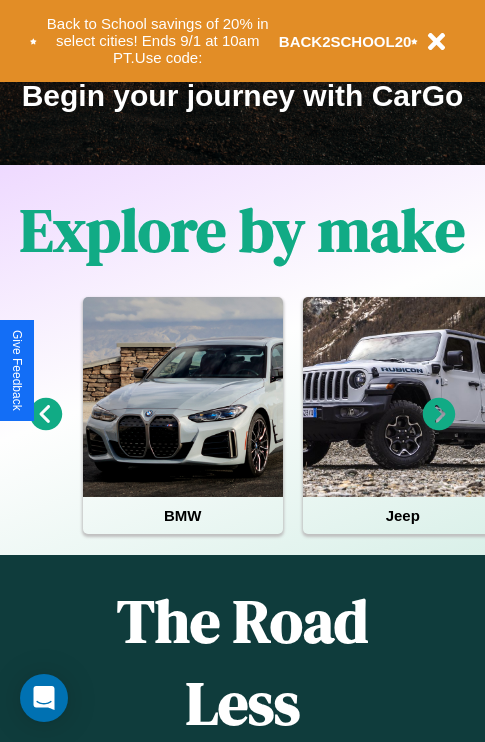 click 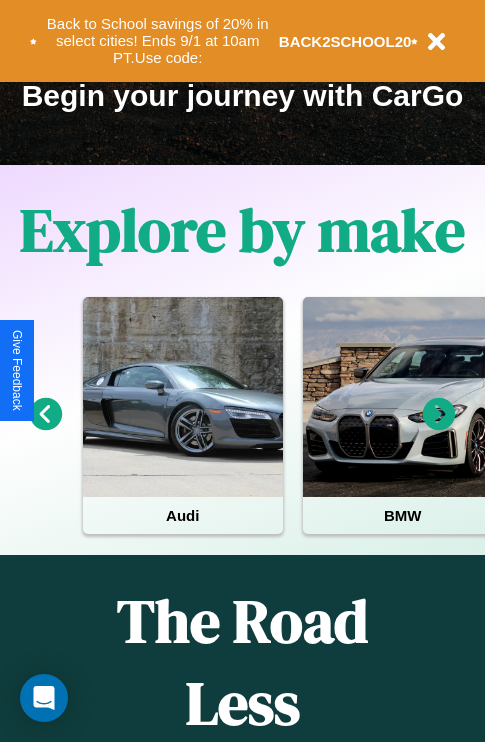 click 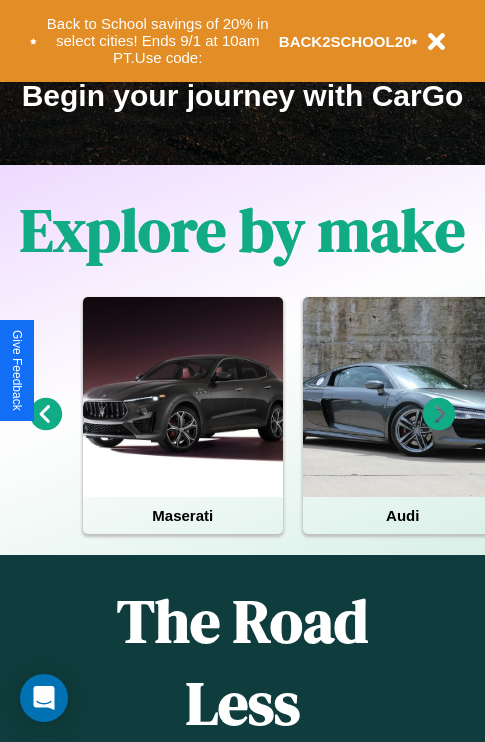 click 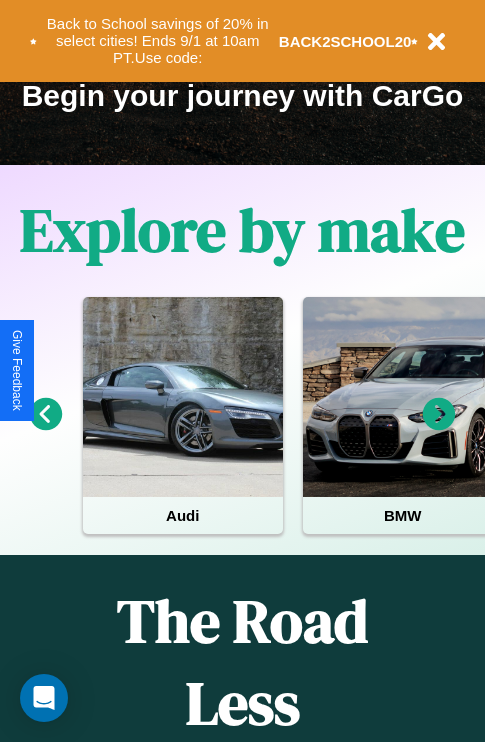 click 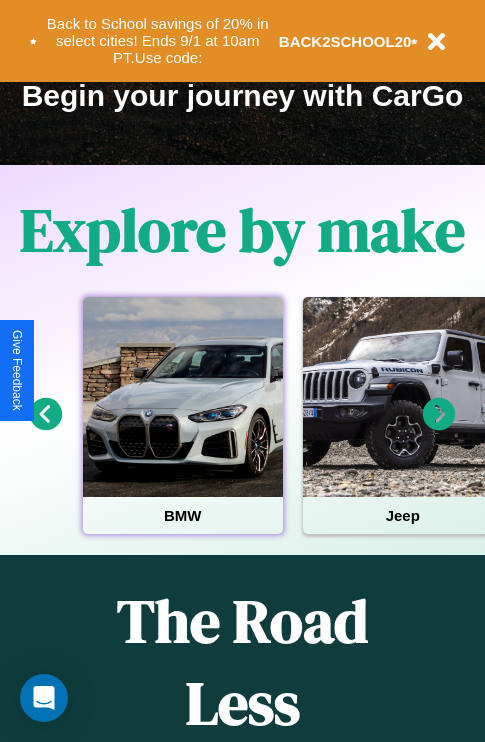 click at bounding box center [183, 397] 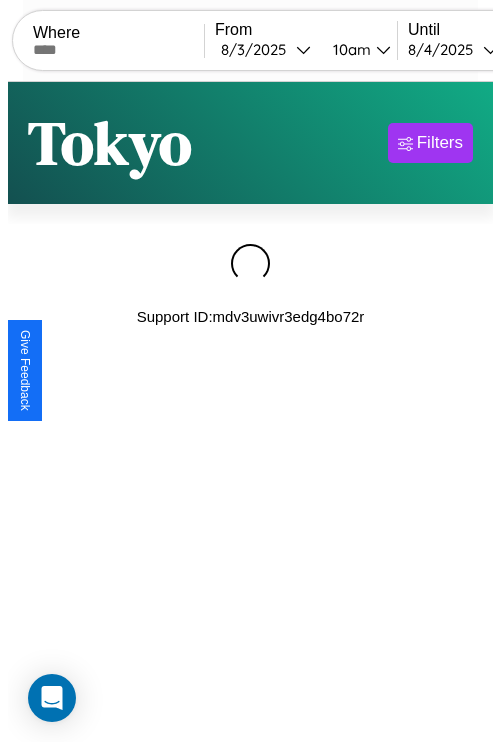 scroll, scrollTop: 0, scrollLeft: 0, axis: both 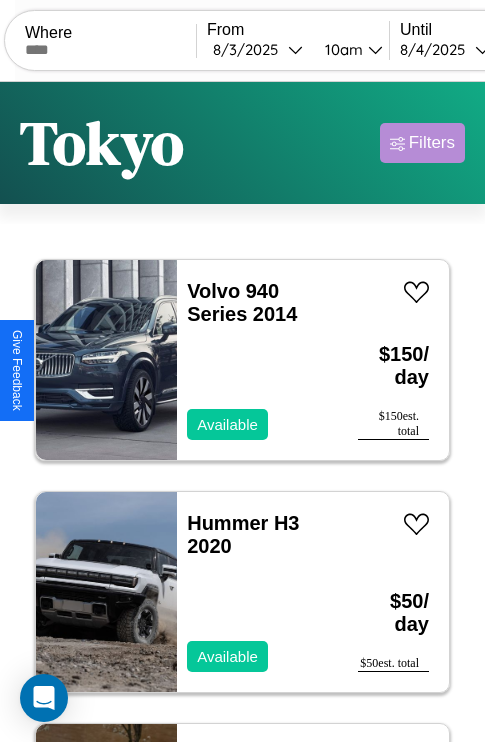 click on "Filters" at bounding box center [432, 143] 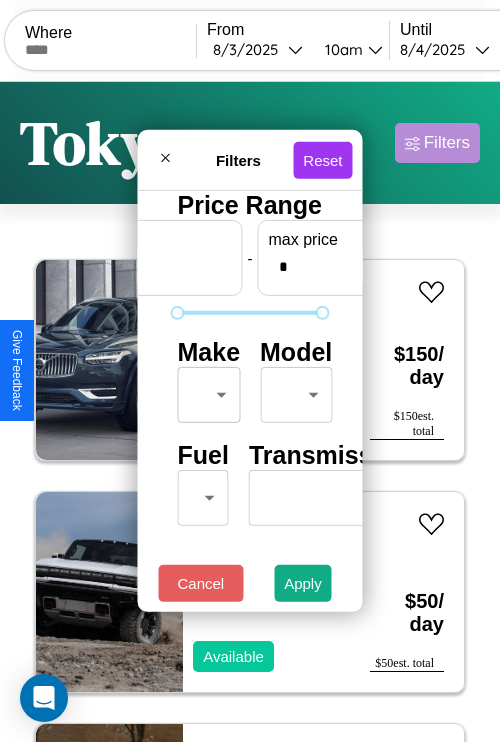 scroll, scrollTop: 0, scrollLeft: 124, axis: horizontal 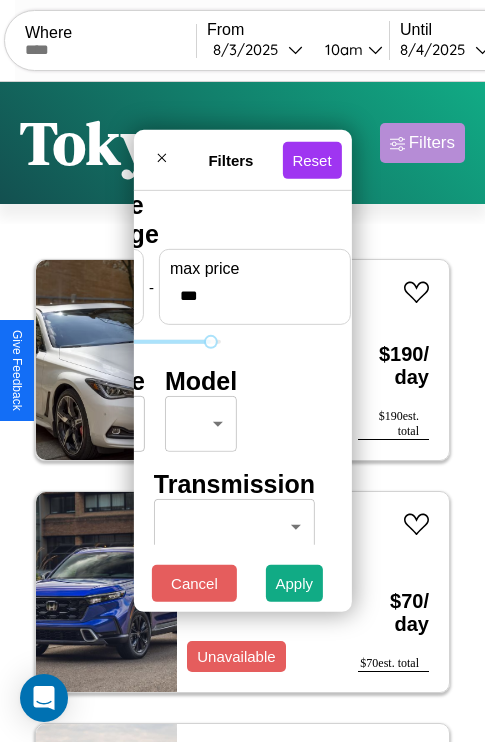 type on "***" 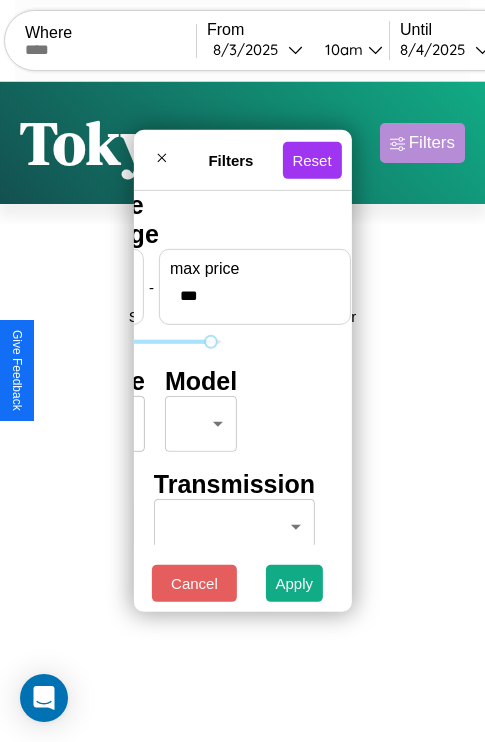 scroll, scrollTop: 0, scrollLeft: 0, axis: both 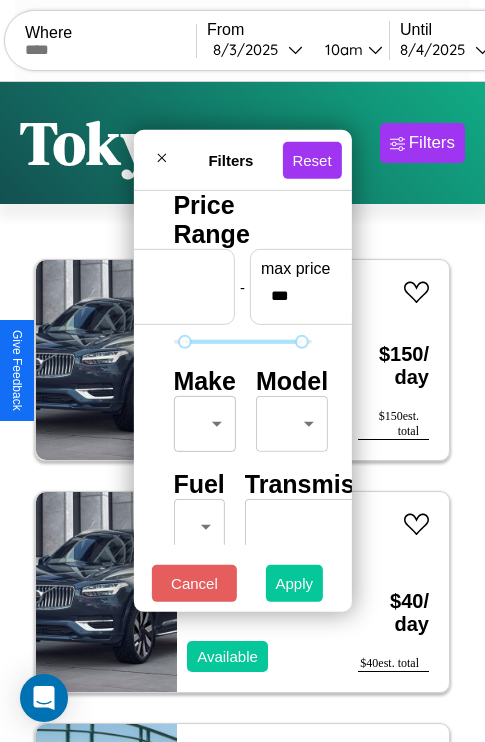 type on "**" 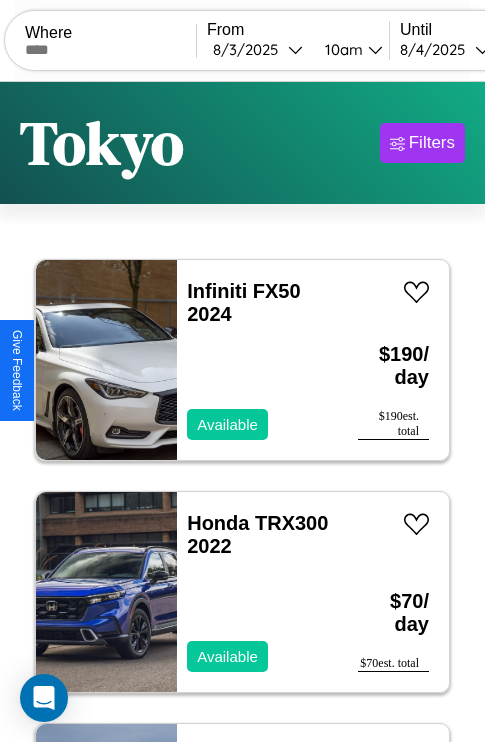 scroll, scrollTop: 95, scrollLeft: 0, axis: vertical 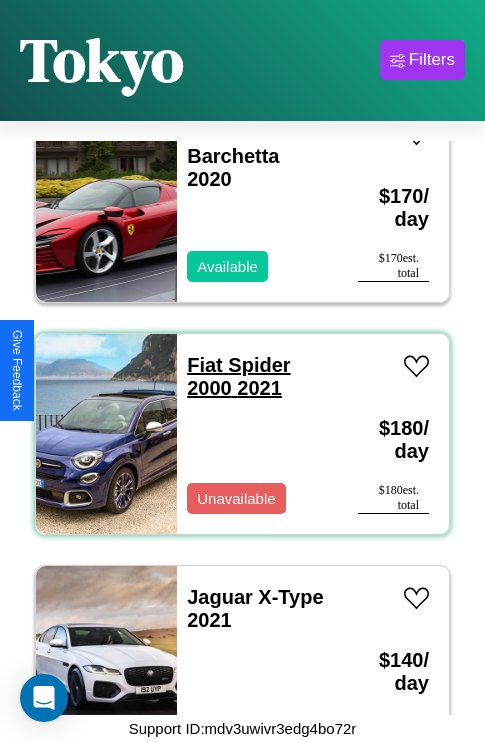 click on "Fiat   Spider 2000   2021" at bounding box center [238, 376] 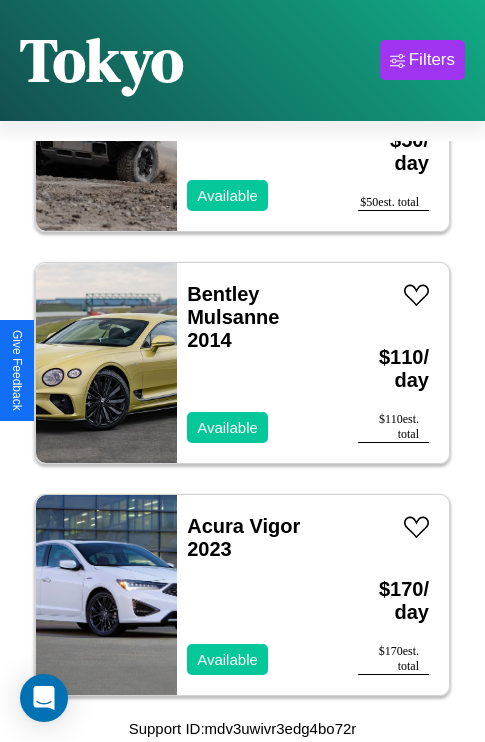 scroll, scrollTop: 1235, scrollLeft: 0, axis: vertical 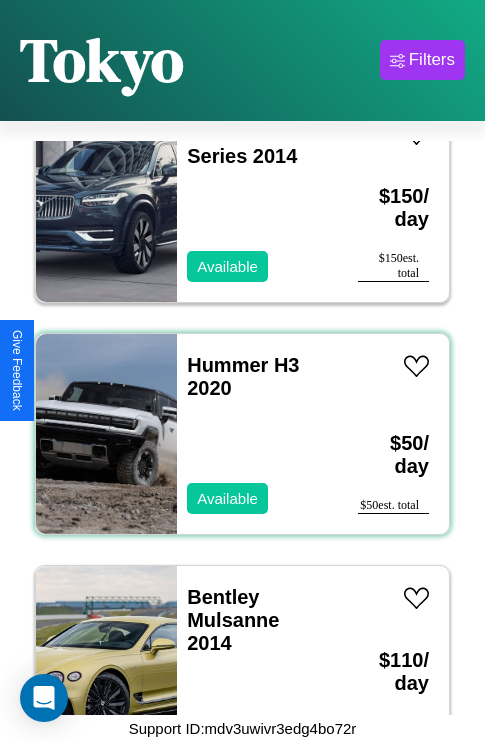 click on "Hummer   H3   2020 Available" at bounding box center (257, 434) 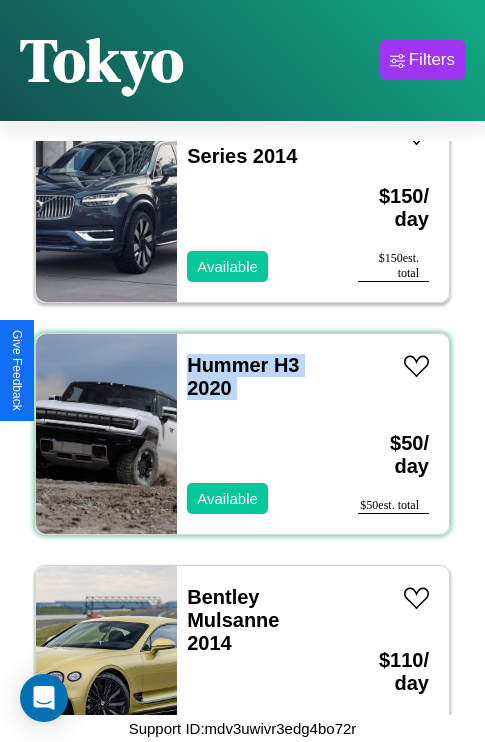 click on "Hummer   H3   2020 Available" at bounding box center [257, 434] 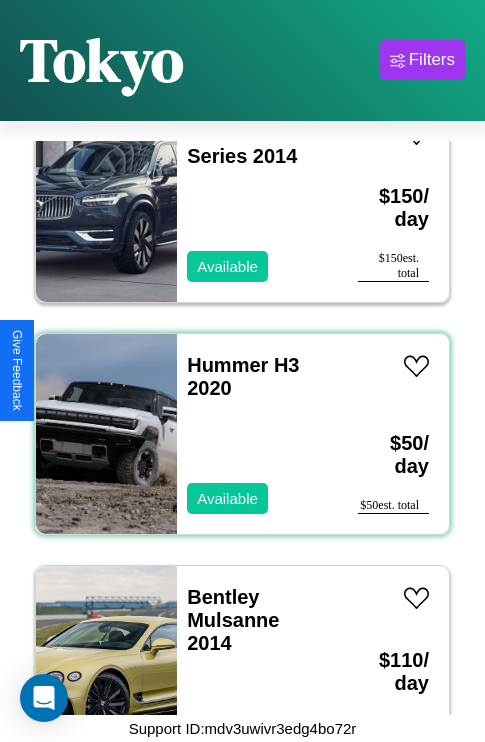 click on "Hummer   H3   2020 Available" at bounding box center [257, 434] 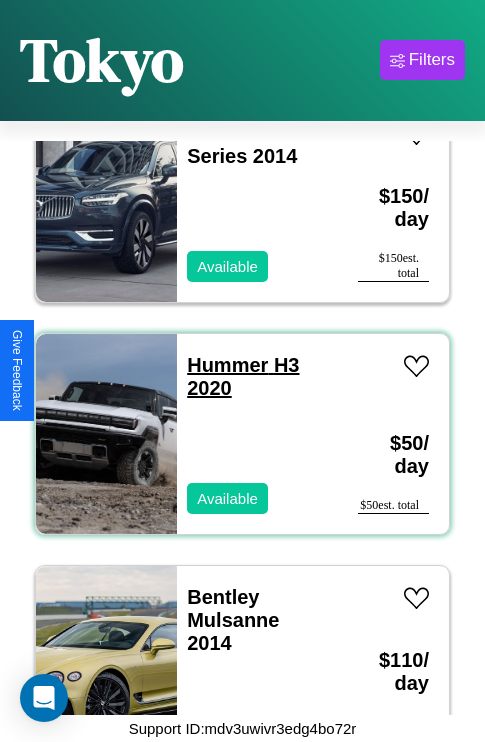 click on "Hummer   H3   2020" at bounding box center (243, 376) 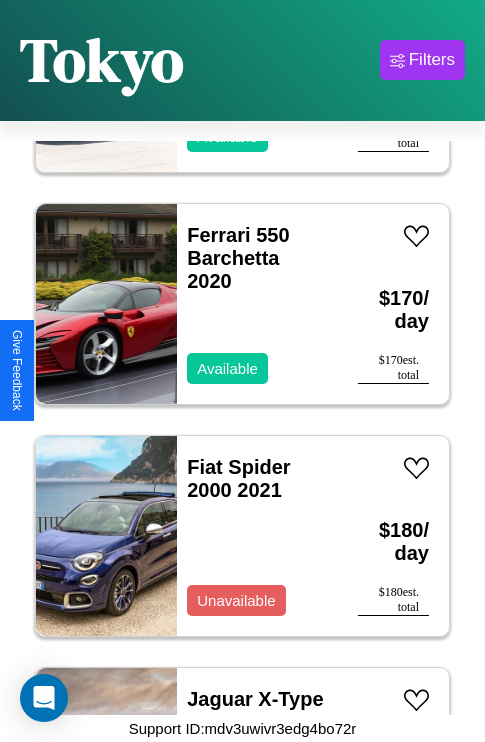 scroll, scrollTop: 2395, scrollLeft: 0, axis: vertical 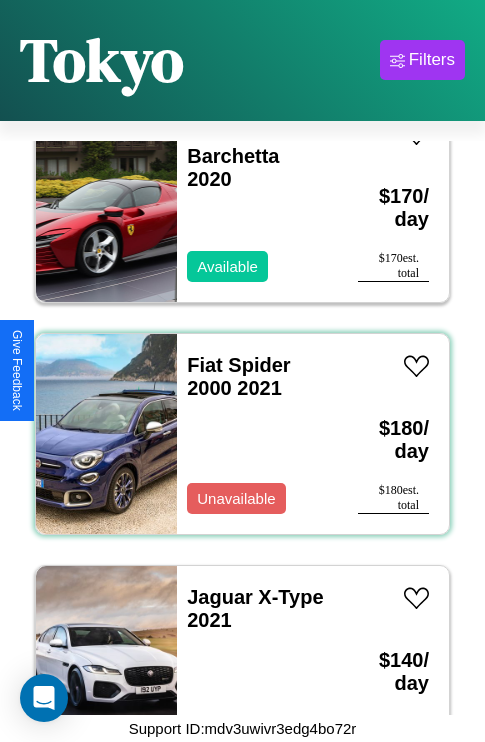 click on "Fiat   Spider 2000   2021 Unavailable" at bounding box center (257, 434) 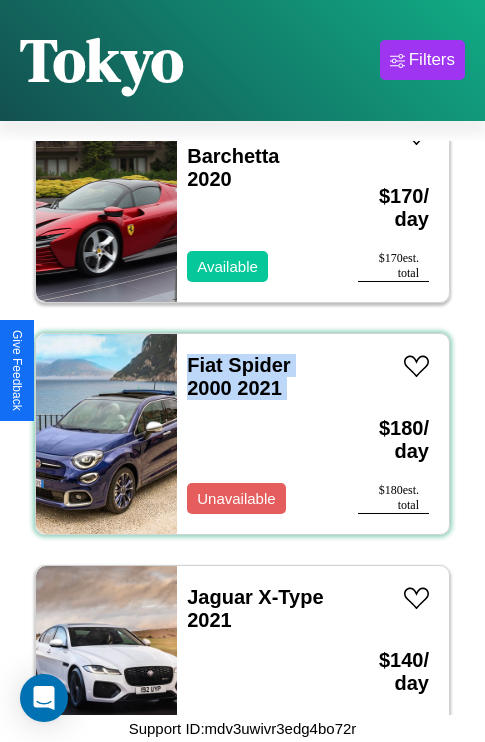 click on "Fiat   Spider 2000   2021 Unavailable" at bounding box center [257, 434] 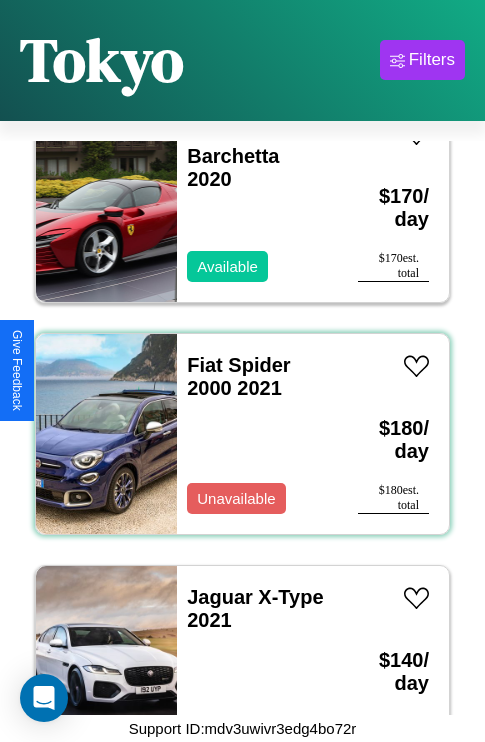 click on "Fiat   Spider 2000   2021 Unavailable" at bounding box center (257, 434) 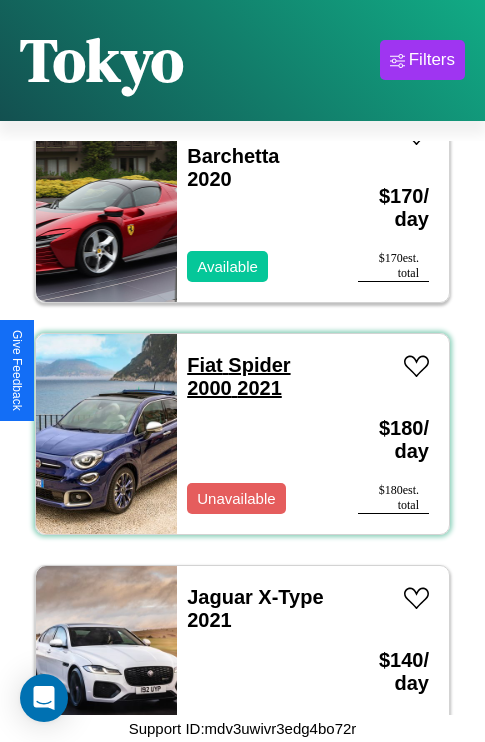 click on "Fiat   Spider 2000   2021" at bounding box center (238, 376) 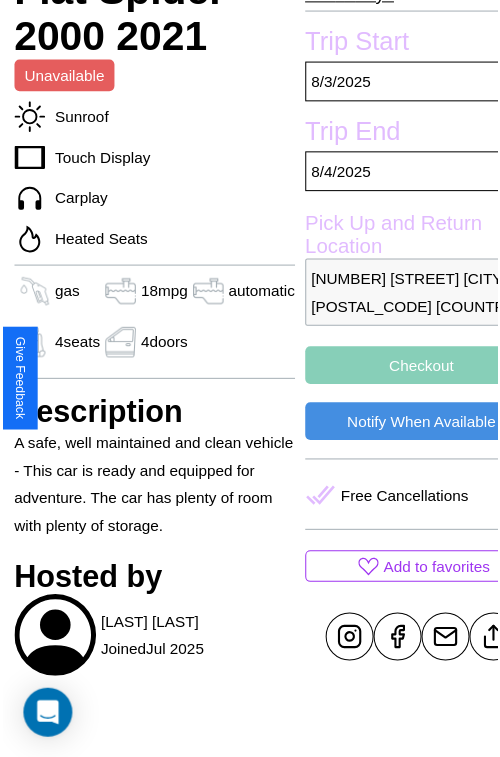 scroll, scrollTop: 696, scrollLeft: 84, axis: both 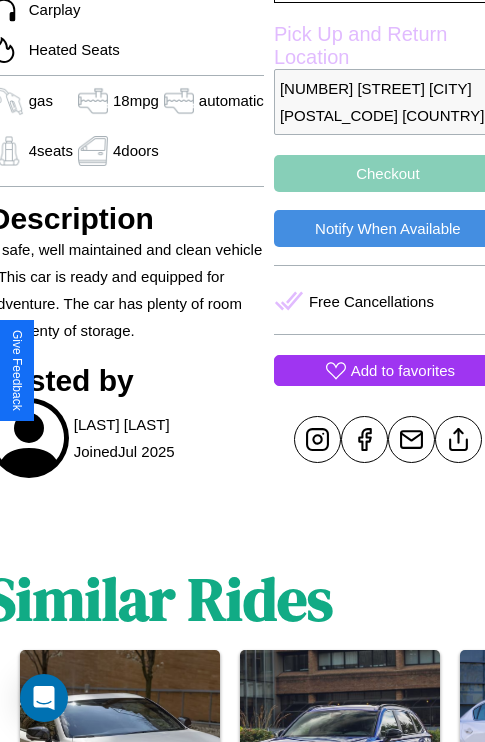 click on "Add to favorites" at bounding box center (403, 370) 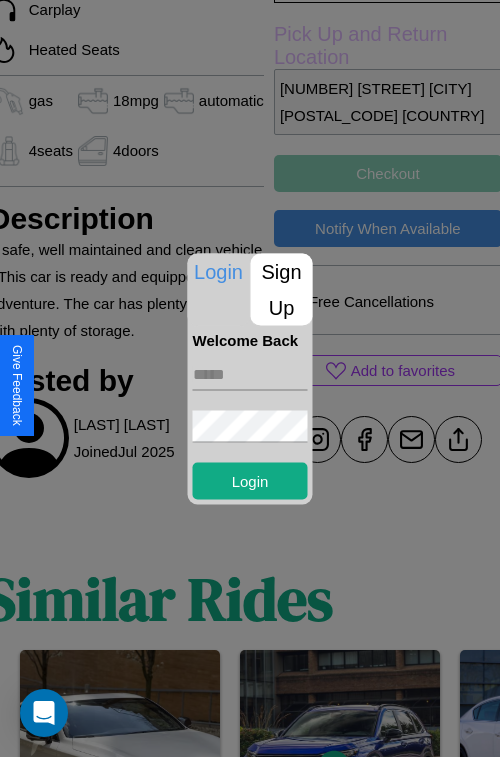 click on "Sign Up" at bounding box center [282, 289] 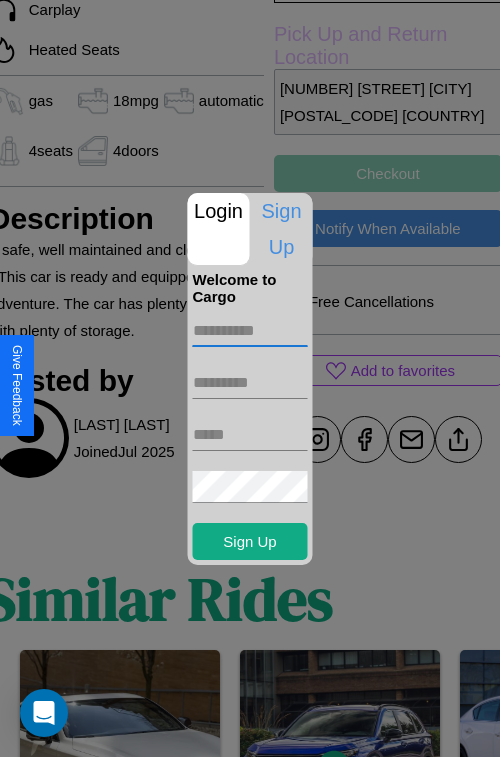 click at bounding box center (250, 331) 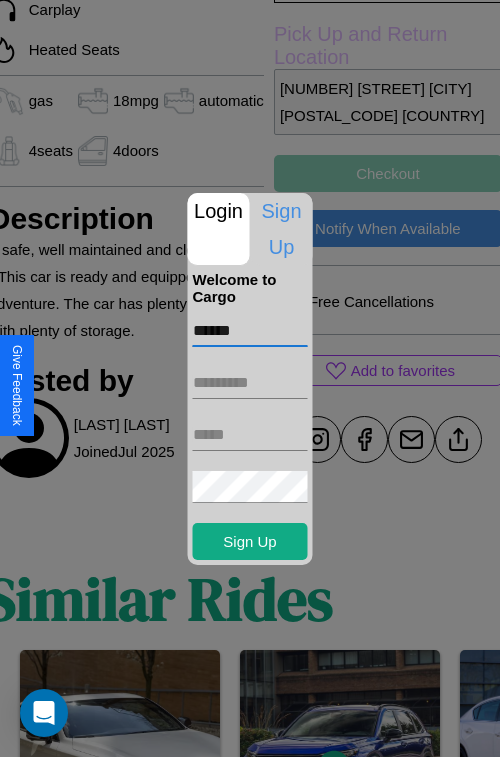 type on "******" 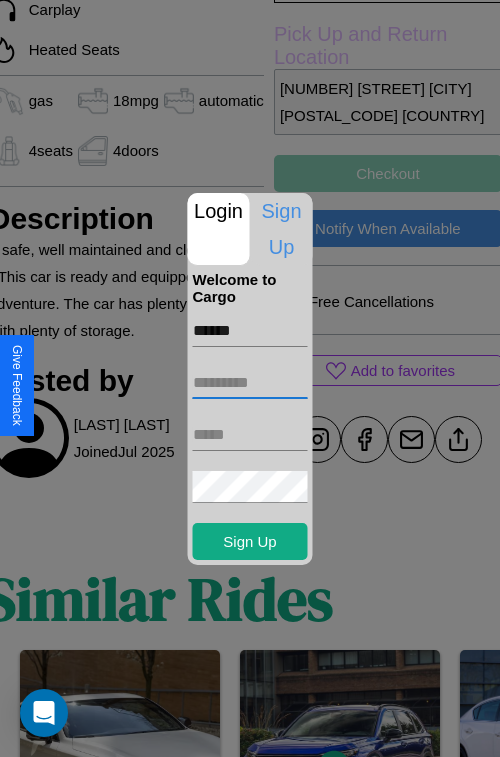 click at bounding box center (250, 383) 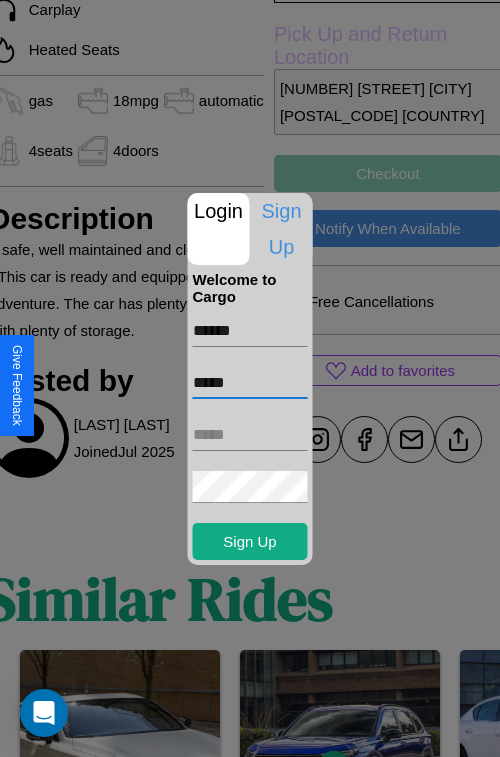 type on "*****" 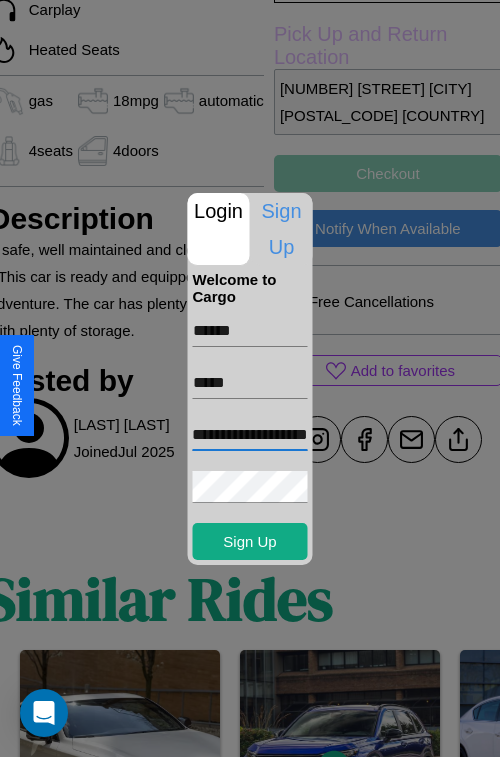 scroll, scrollTop: 0, scrollLeft: 47, axis: horizontal 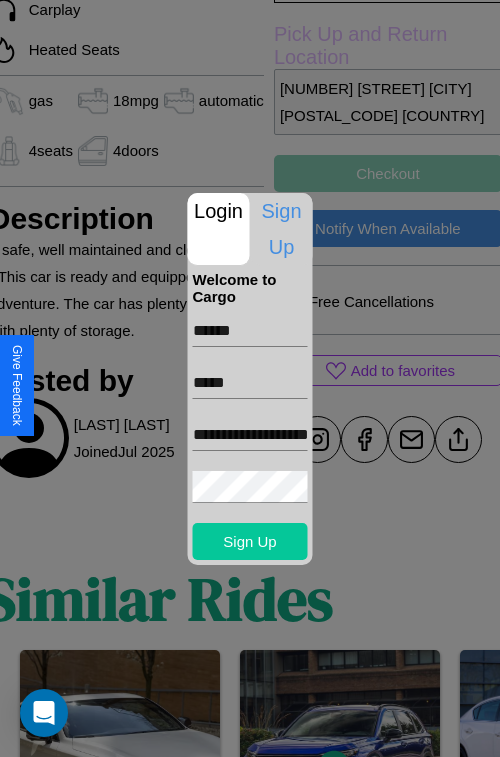 click on "Sign Up" at bounding box center (250, 541) 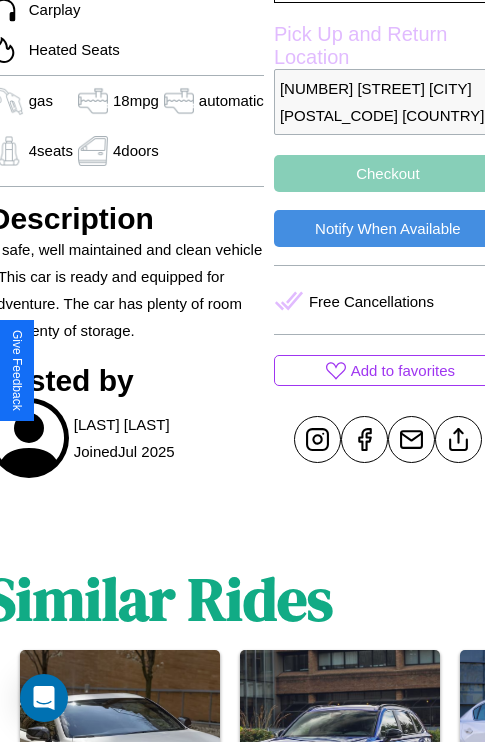 scroll, scrollTop: 696, scrollLeft: 84, axis: both 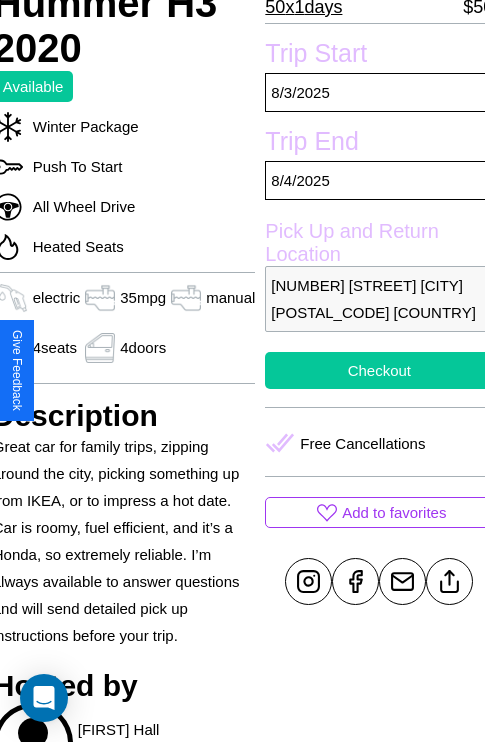 click on "Checkout" at bounding box center (379, 370) 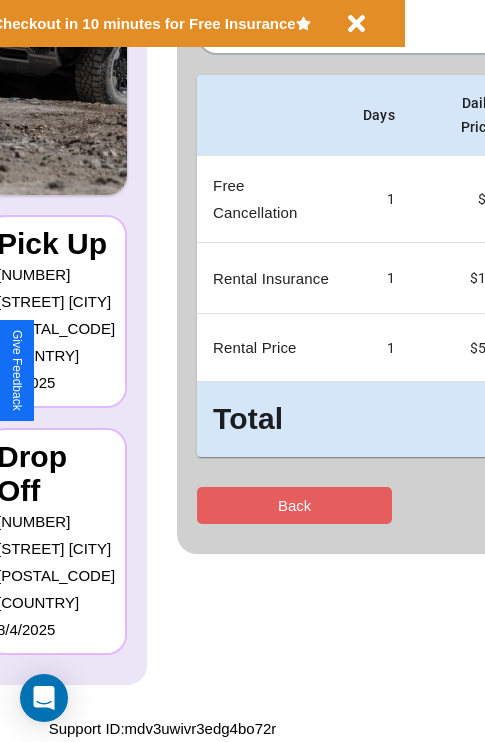 scroll, scrollTop: 0, scrollLeft: 0, axis: both 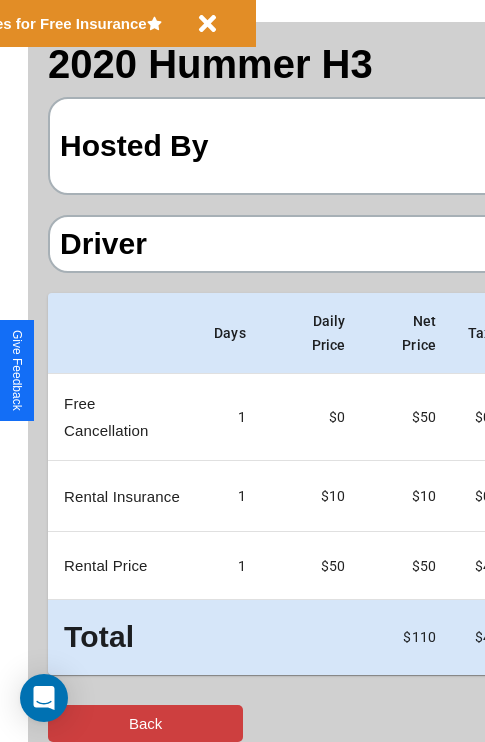 click on "Back" at bounding box center [145, 723] 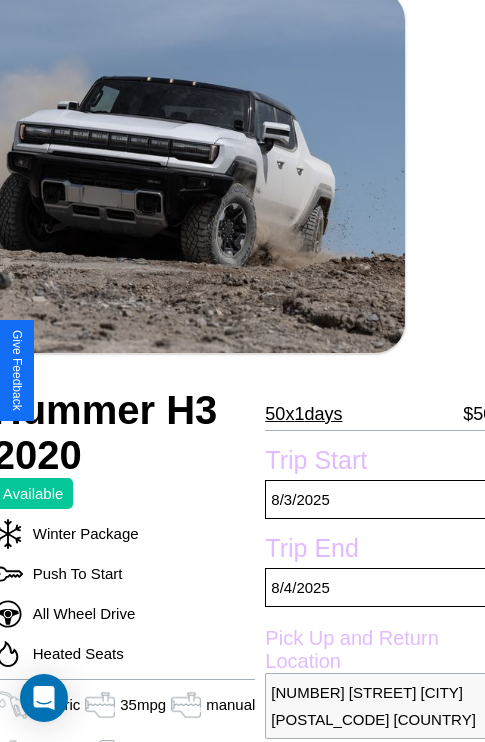 scroll, scrollTop: 134, scrollLeft: 80, axis: both 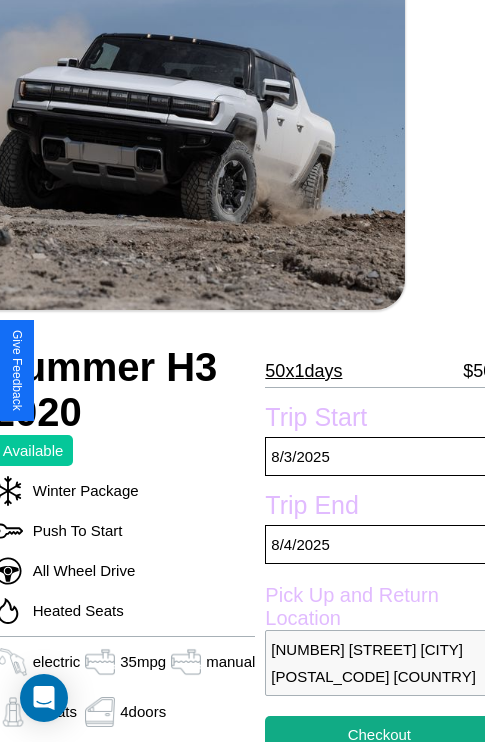 click on "[NUMBER] x [NUMBER] [TIME]" at bounding box center (303, 371) 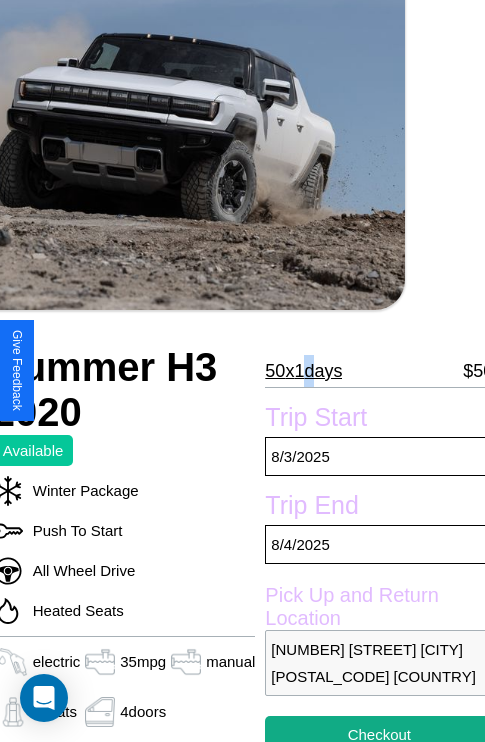 click on "50  x  1  days" at bounding box center (303, 371) 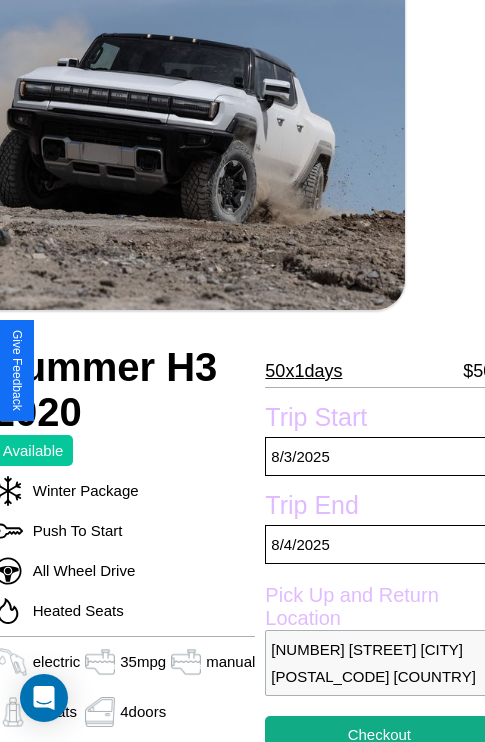 click on "50  x  1  days" at bounding box center [303, 371] 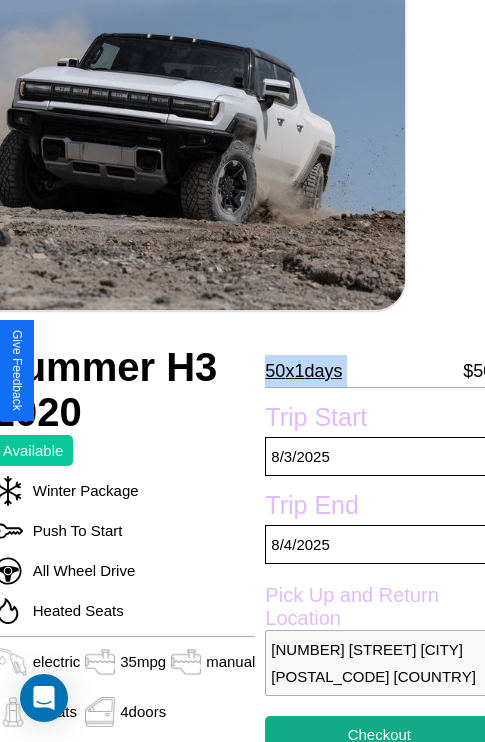 click on "50  x  1  days" at bounding box center [303, 371] 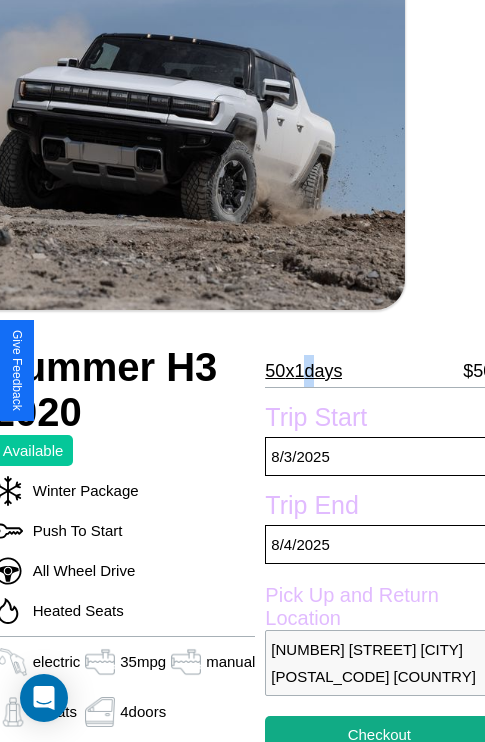 click on "50  x  1  days" at bounding box center [303, 371] 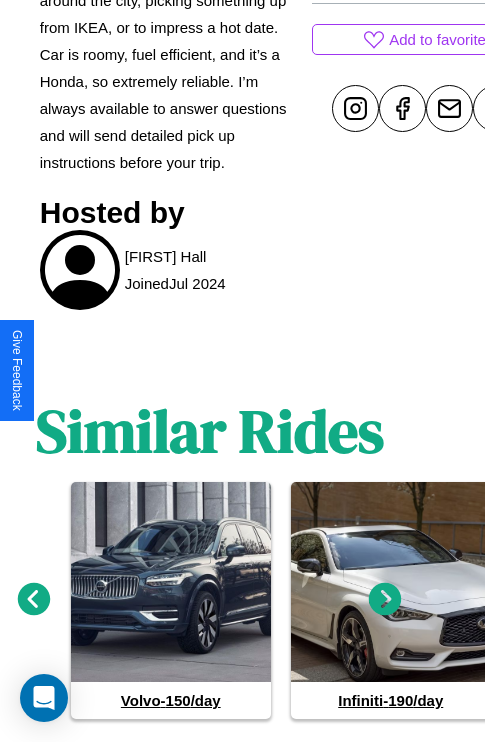 scroll, scrollTop: 1015, scrollLeft: 30, axis: both 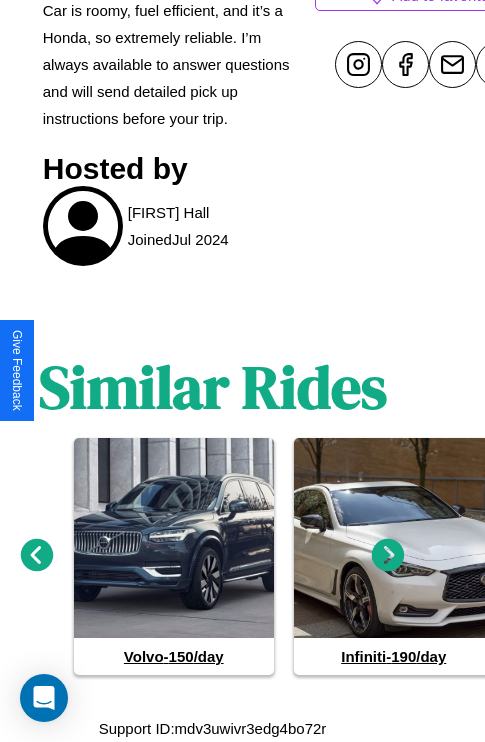 click 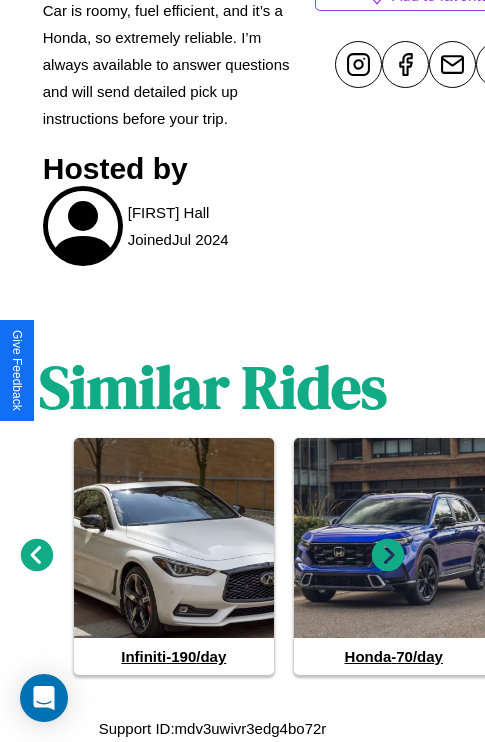 click 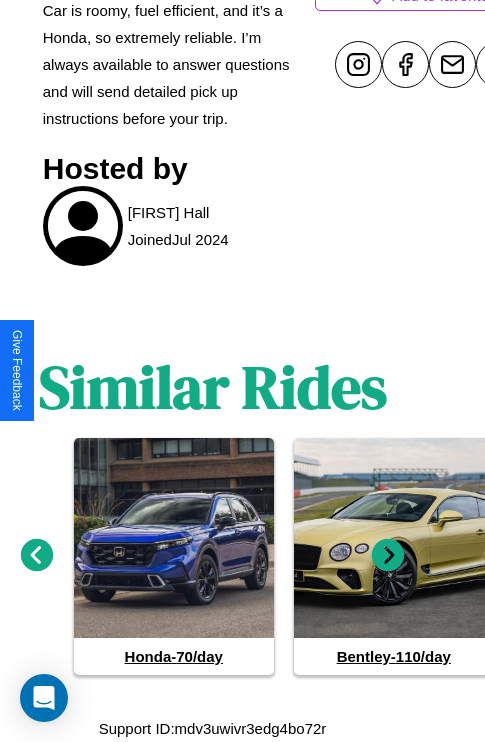 click 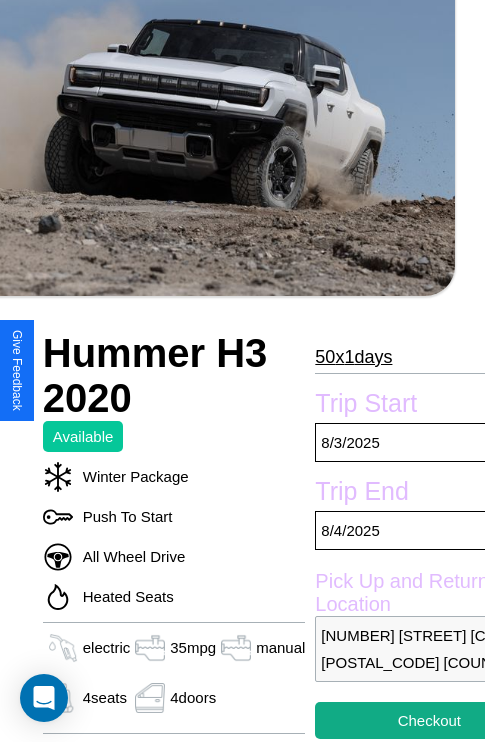 scroll, scrollTop: 134, scrollLeft: 30, axis: both 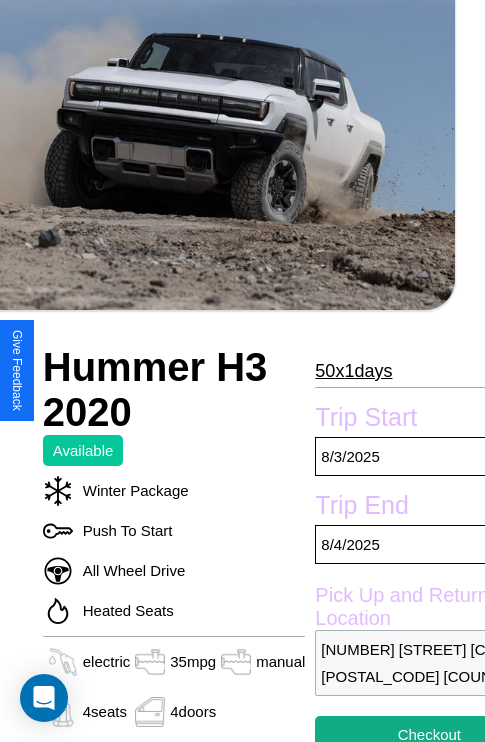 click on "50  x  1  days" at bounding box center (353, 371) 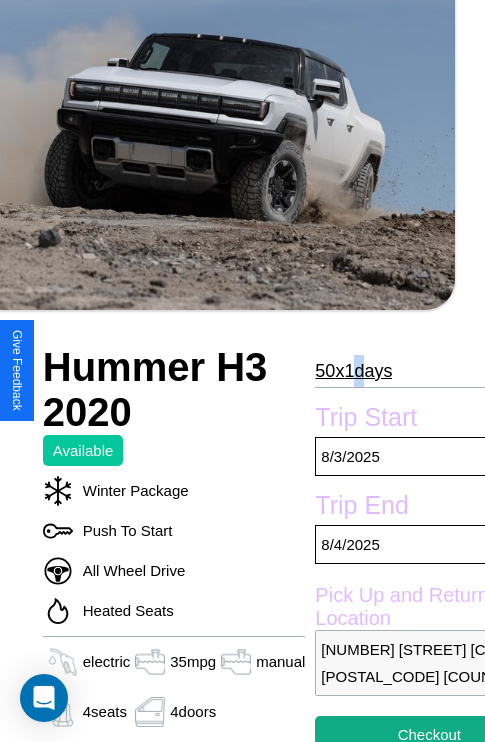 click on "50  x  1  days" at bounding box center (353, 371) 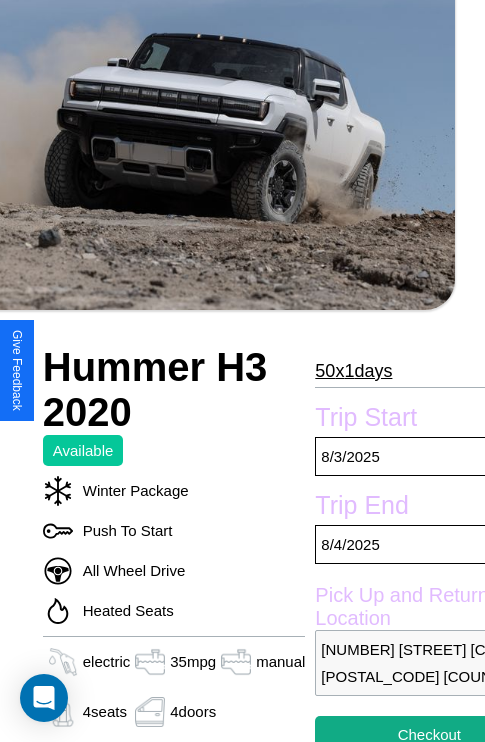 click on "50  x  1  days" at bounding box center (353, 371) 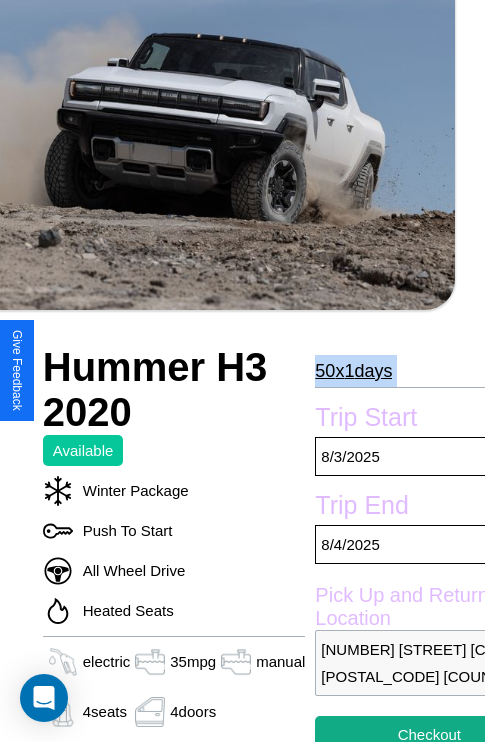 click on "50  x  1  days" at bounding box center (353, 371) 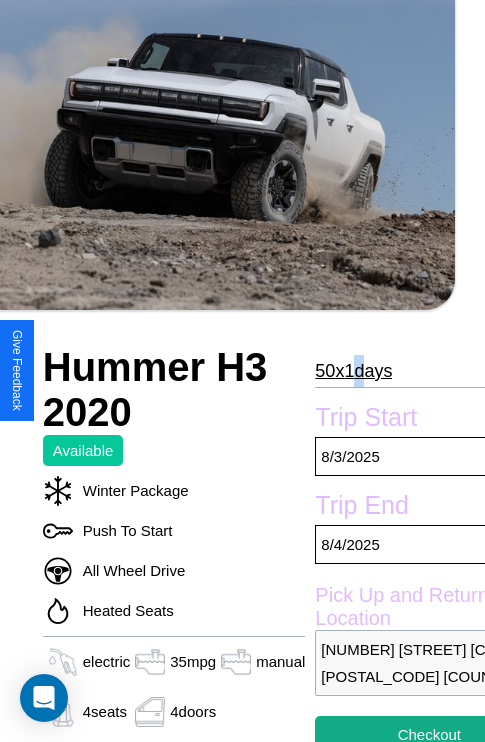 click on "50  x  1  days" at bounding box center [353, 371] 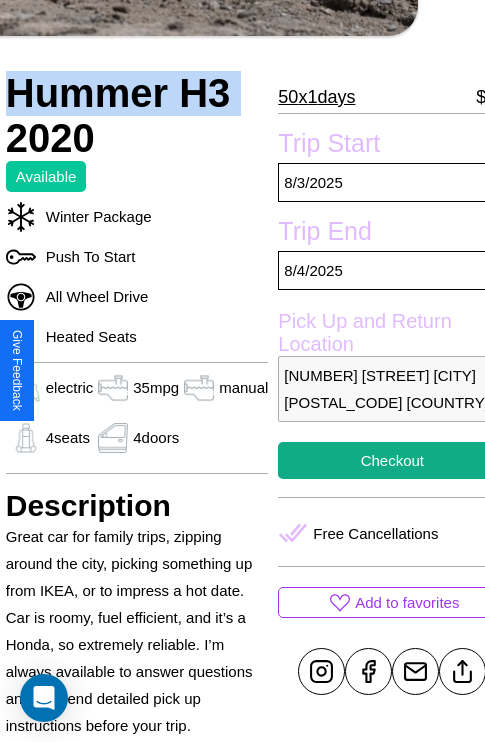scroll, scrollTop: 498, scrollLeft: 80, axis: both 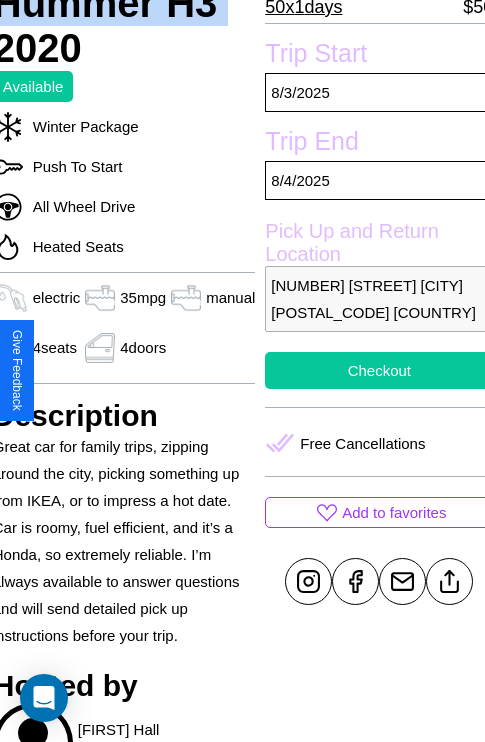 click on "Checkout" at bounding box center (379, 370) 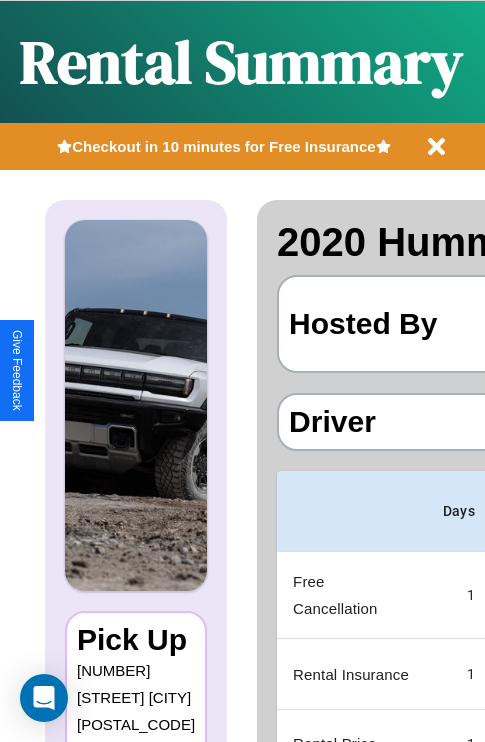 scroll, scrollTop: 0, scrollLeft: 378, axis: horizontal 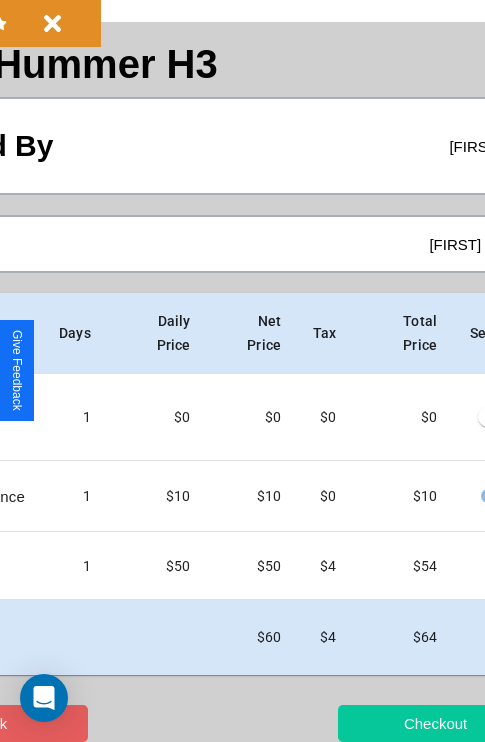 click on "Checkout" at bounding box center [435, 723] 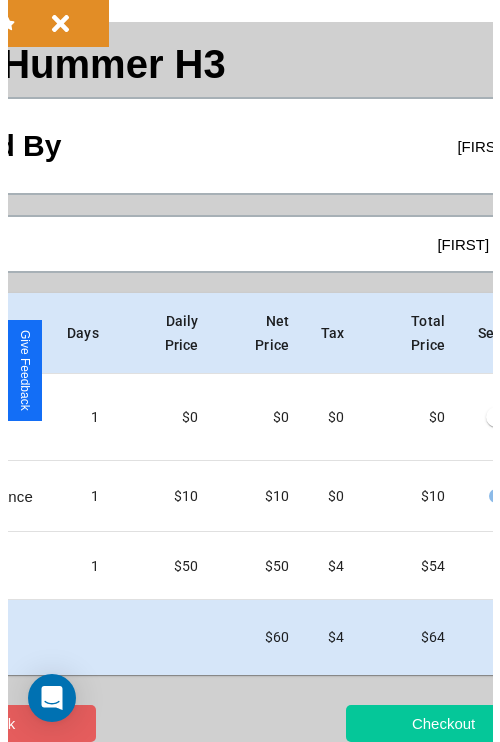 scroll, scrollTop: 0, scrollLeft: 0, axis: both 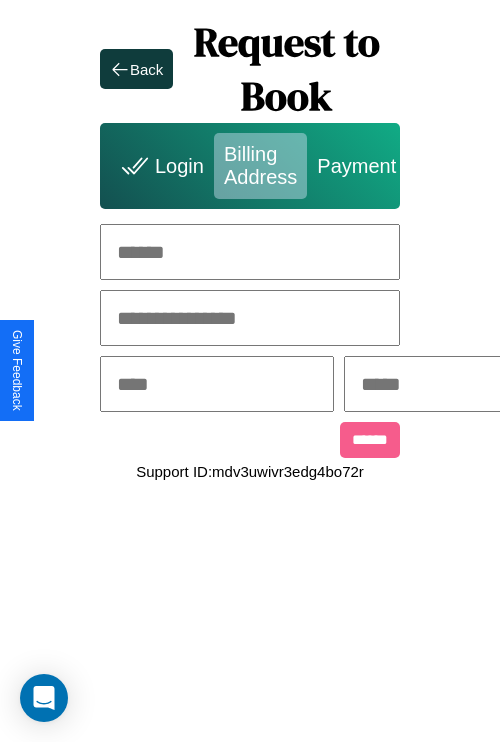 click at bounding box center (250, 252) 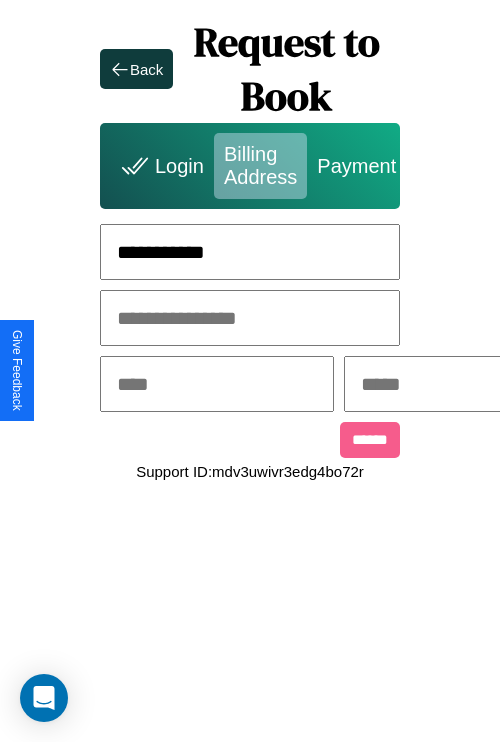 type on "**********" 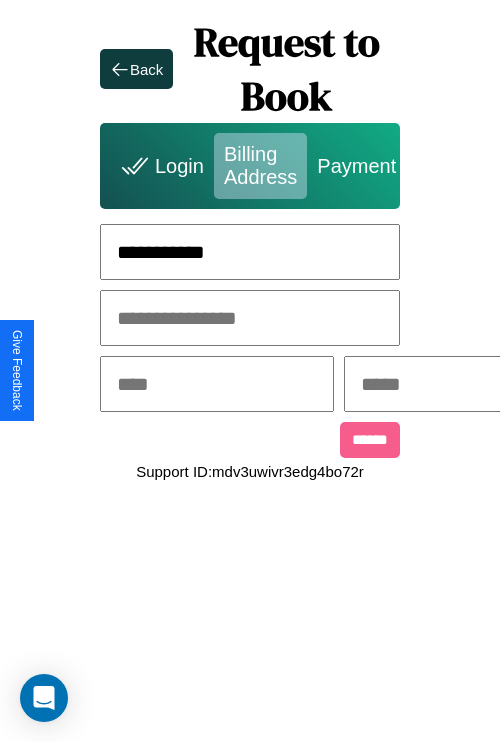 click at bounding box center (217, 384) 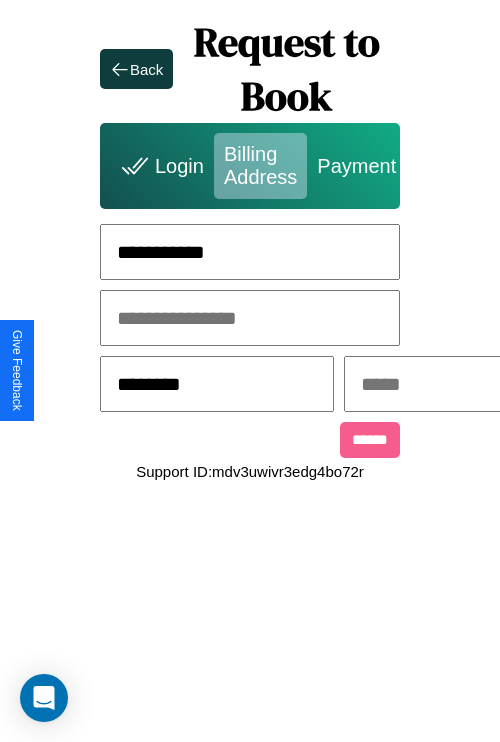 type on "********" 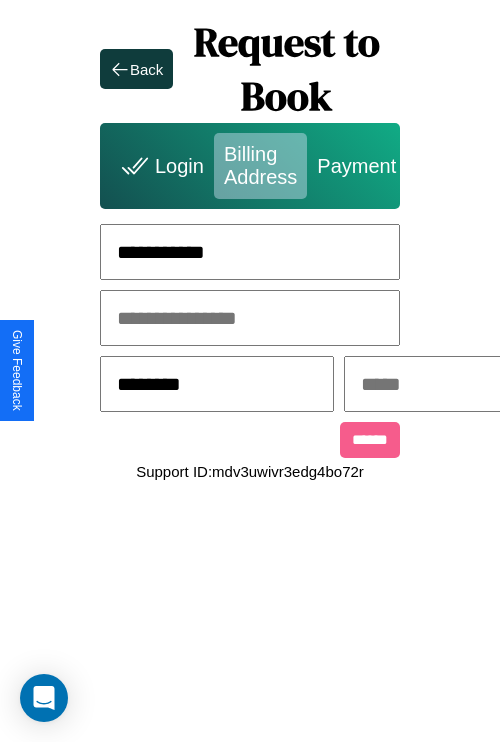 click at bounding box center (461, 384) 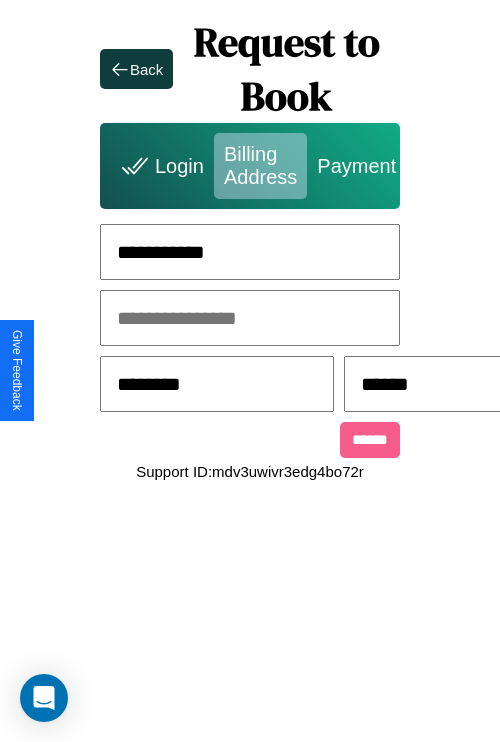 scroll, scrollTop: 0, scrollLeft: 517, axis: horizontal 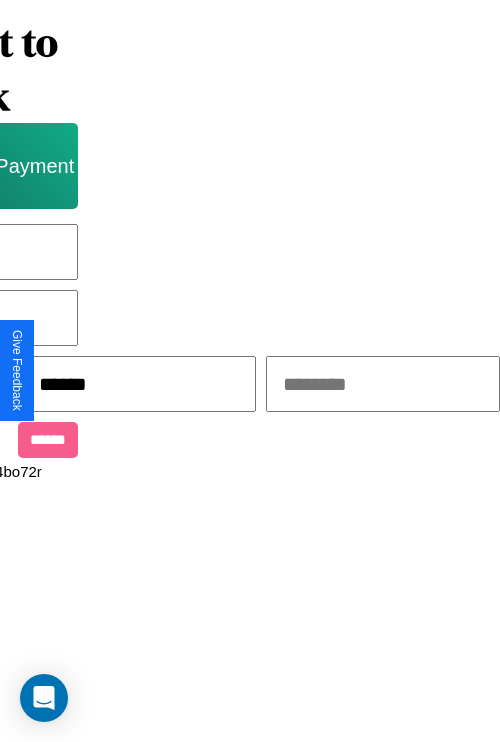 type on "******" 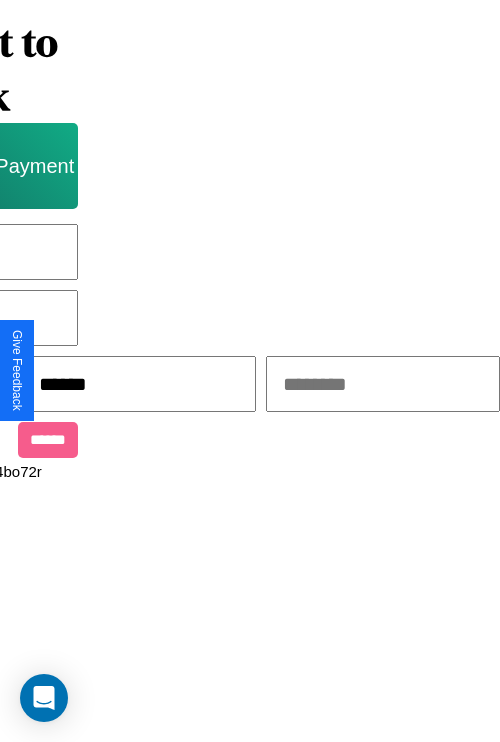 click at bounding box center [383, 384] 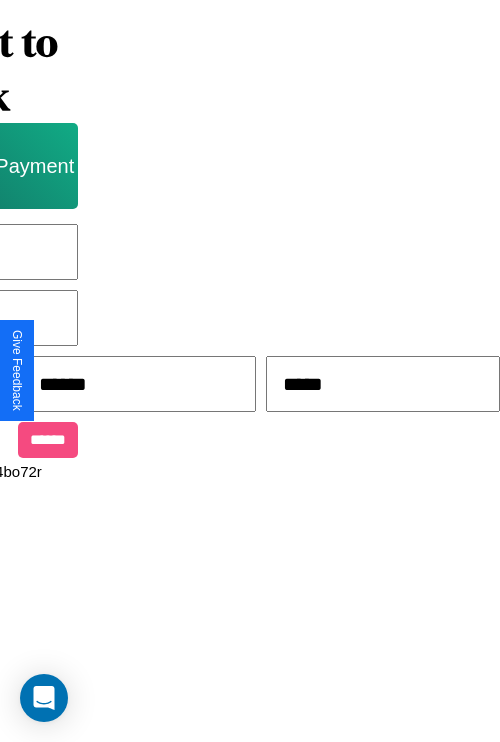 type on "*****" 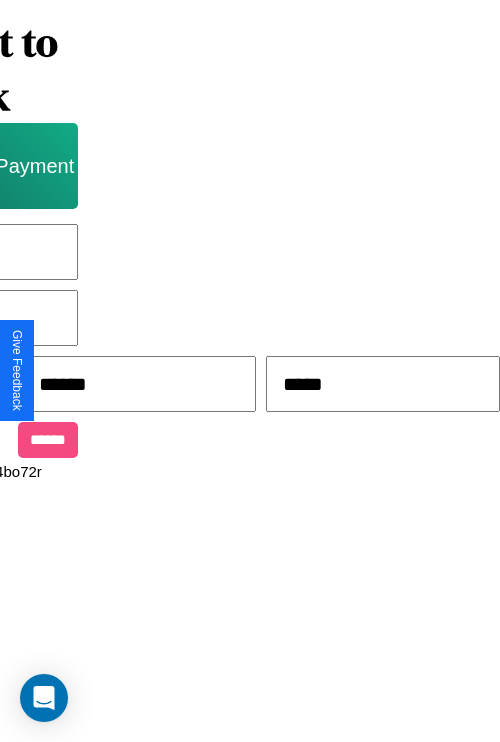 click on "******" at bounding box center [48, 440] 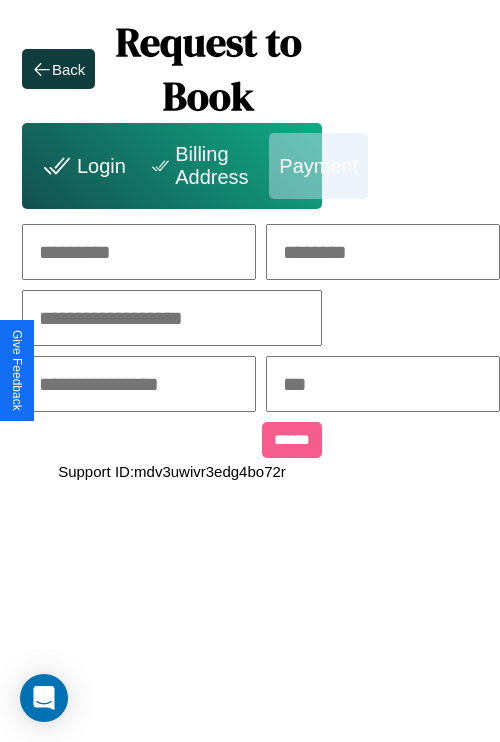 scroll, scrollTop: 0, scrollLeft: 208, axis: horizontal 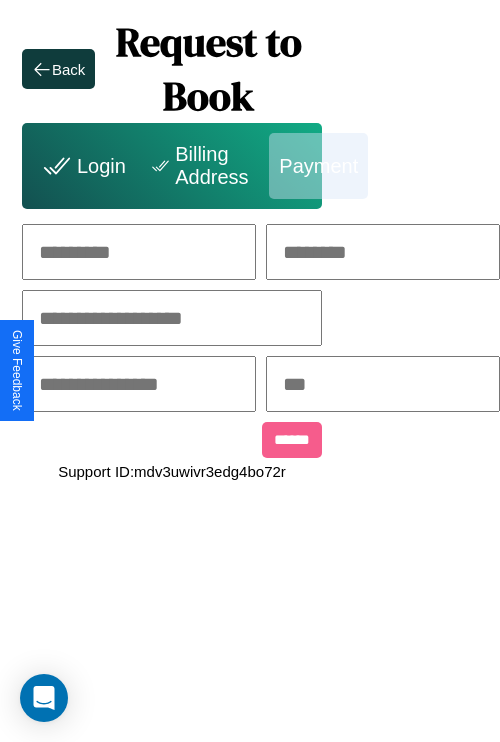 click at bounding box center [139, 252] 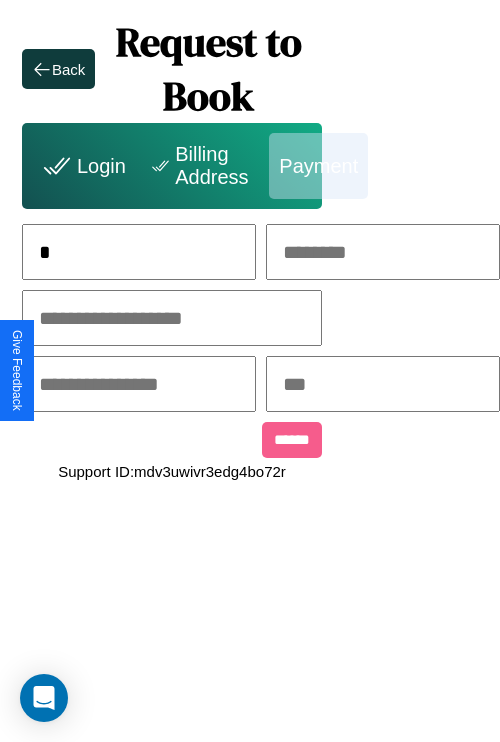 scroll, scrollTop: 0, scrollLeft: 132, axis: horizontal 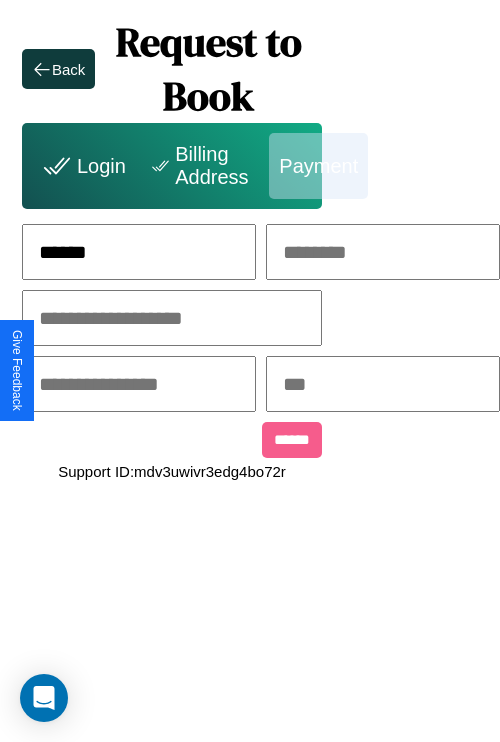 type on "******" 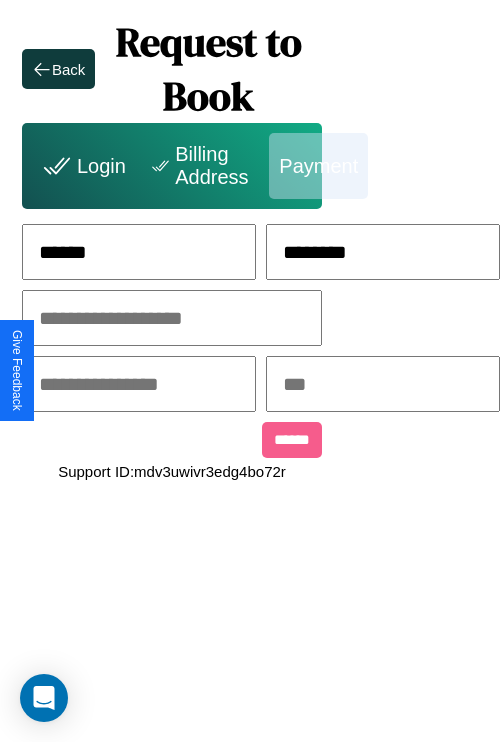 type on "********" 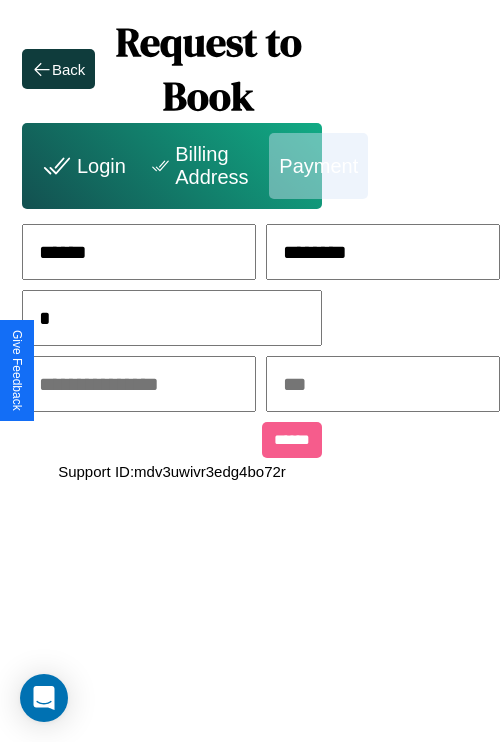 scroll, scrollTop: 0, scrollLeft: 128, axis: horizontal 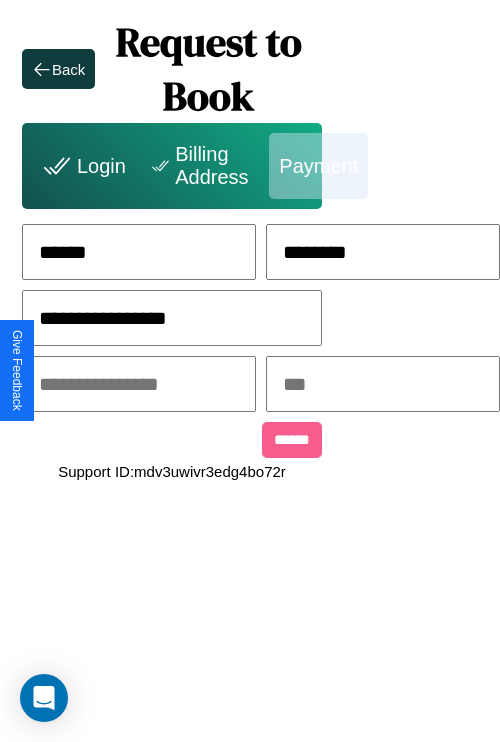 type on "**********" 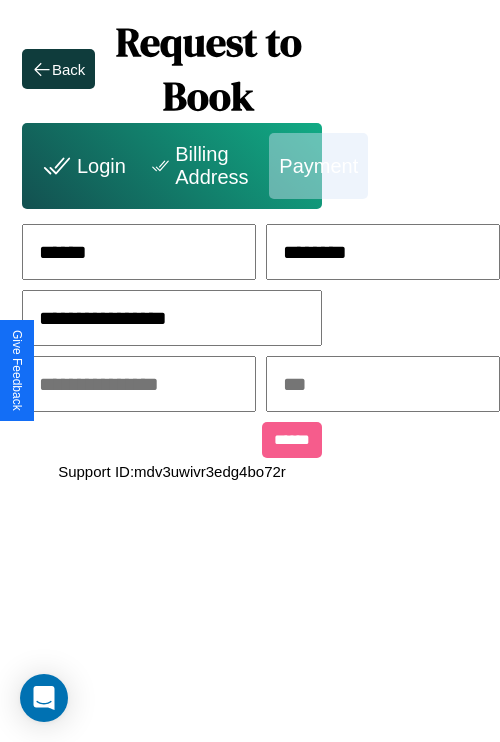 click at bounding box center (139, 384) 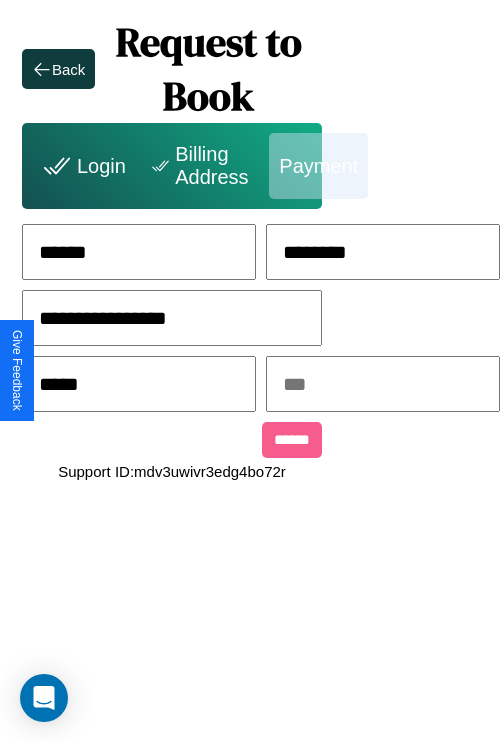 type on "*****" 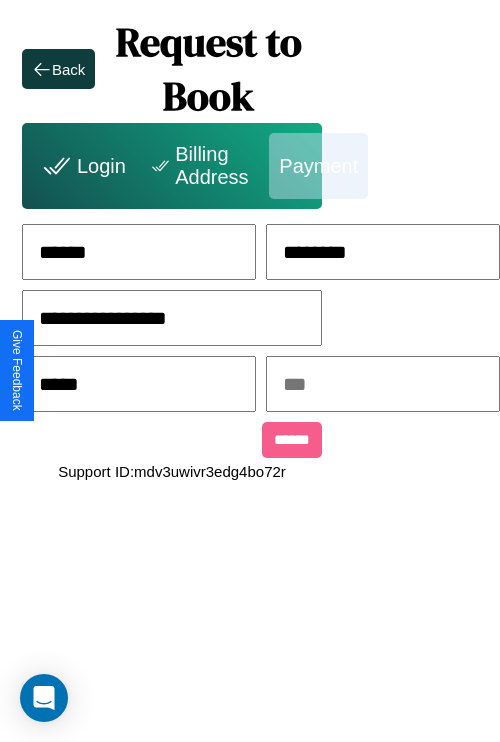 click at bounding box center (383, 384) 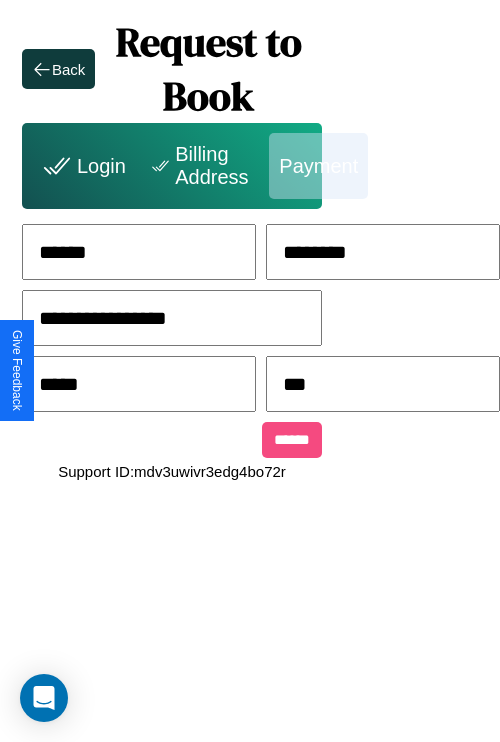 type on "***" 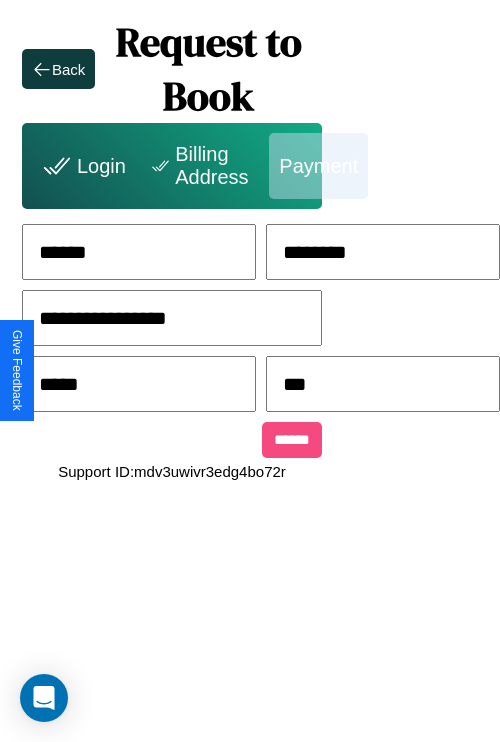 click on "******" at bounding box center [292, 440] 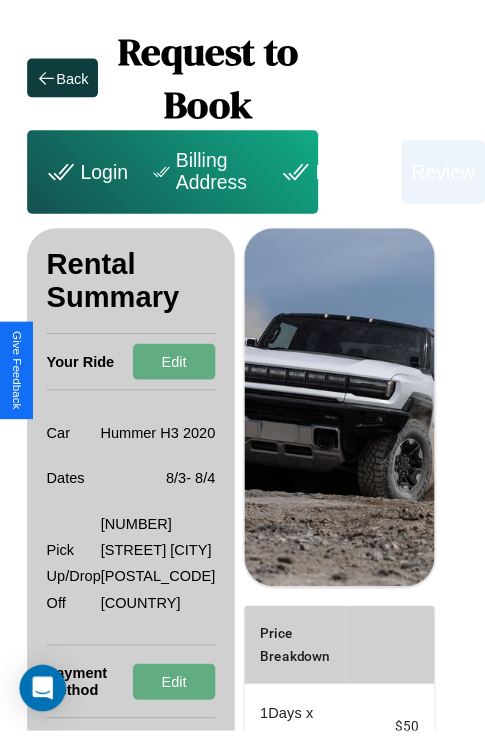 scroll, scrollTop: 0, scrollLeft: 72, axis: horizontal 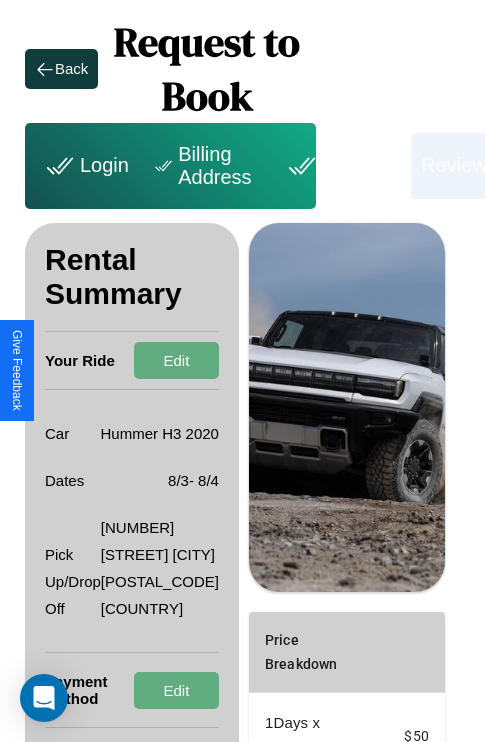 click on "Billing Address" at bounding box center (205, 166) 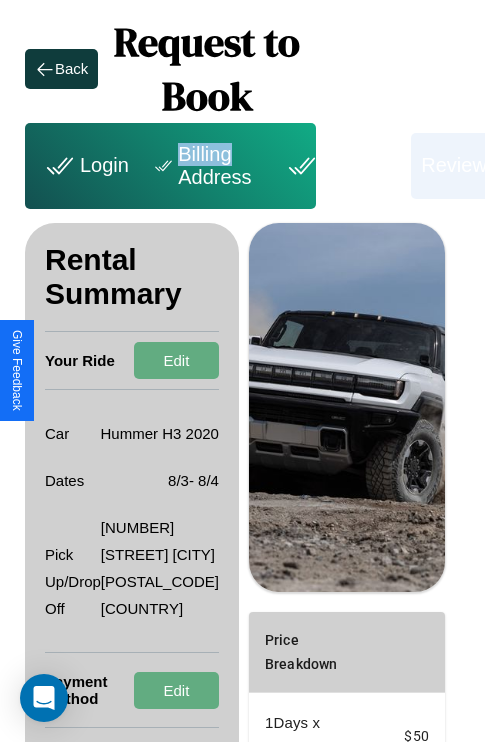 click on "Billing Address" at bounding box center (205, 166) 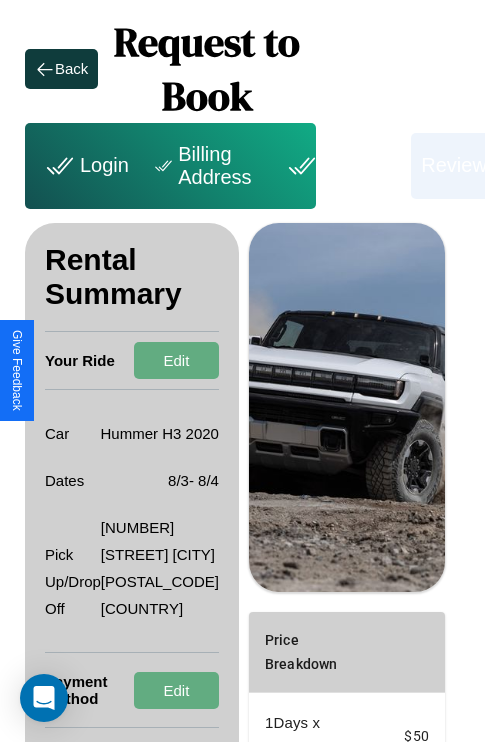 click on "Billing Address" at bounding box center [205, 166] 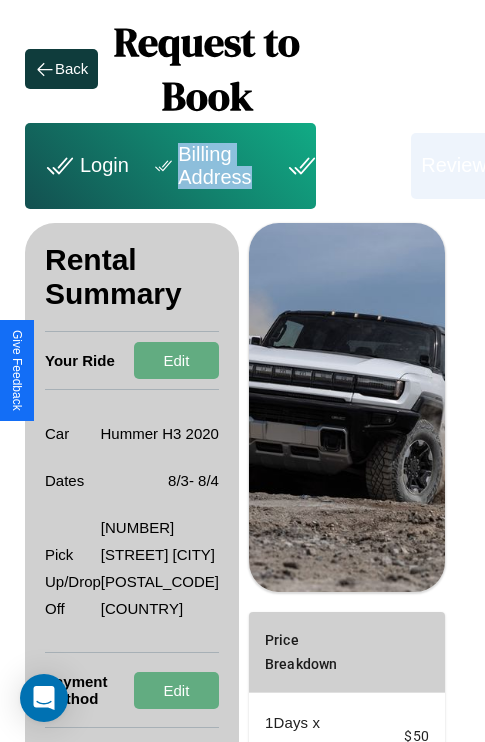 click on "Billing Address" at bounding box center [205, 166] 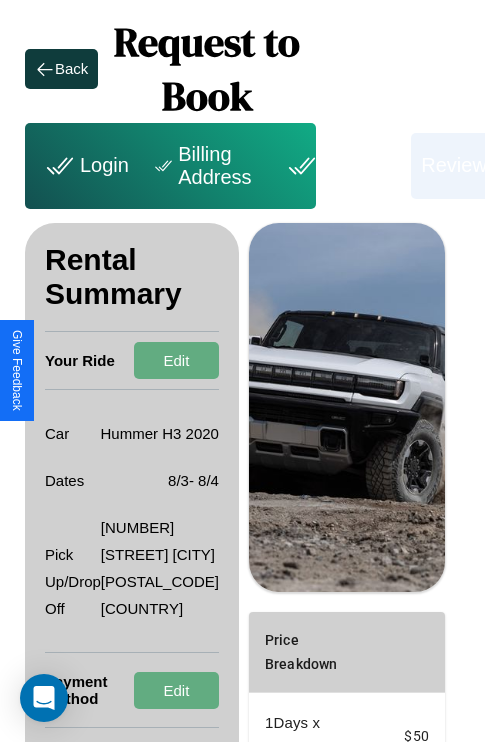 click on "Billing Address" at bounding box center [205, 166] 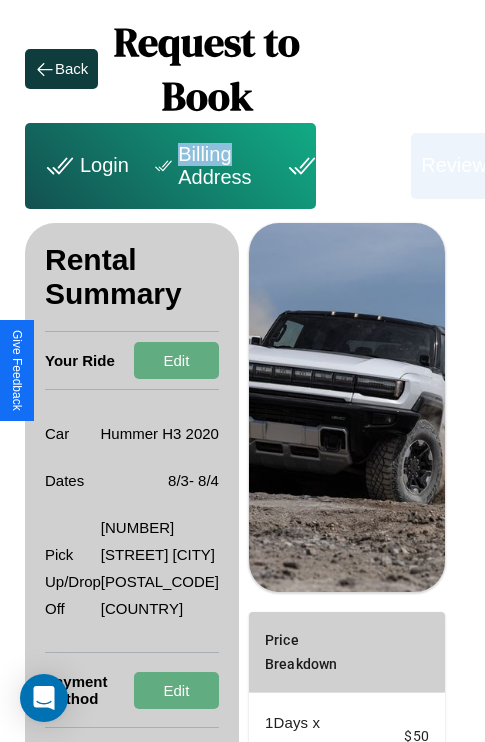 click on "Billing Address" at bounding box center [205, 166] 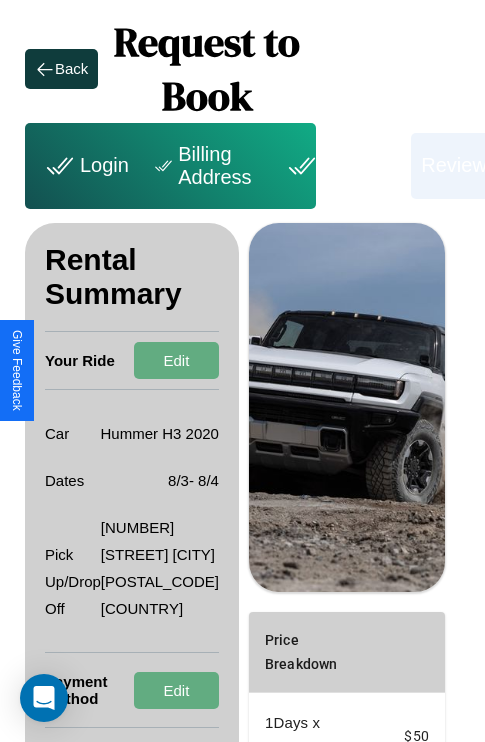 scroll, scrollTop: 247, scrollLeft: 72, axis: both 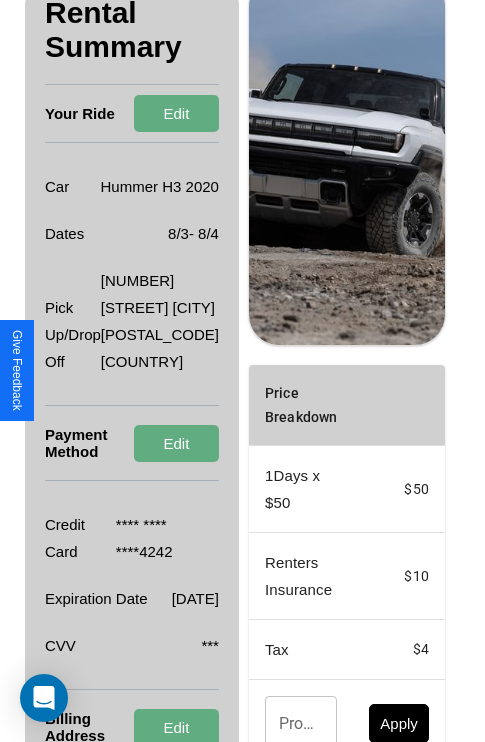 click on "Promo Code" at bounding box center (290, 724) 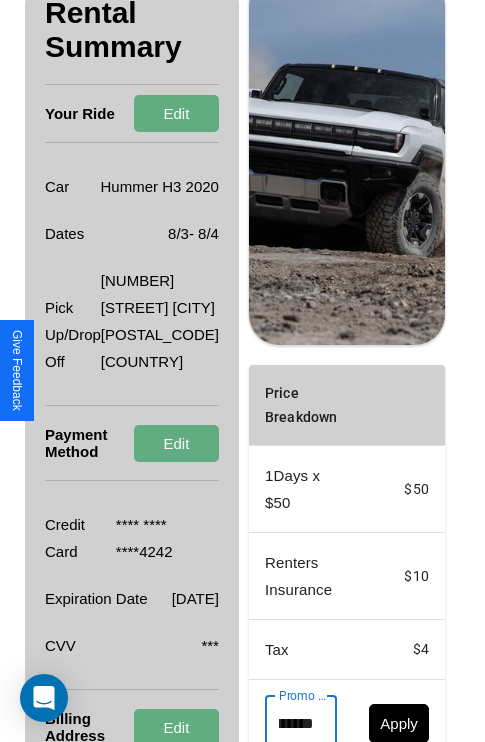 scroll, scrollTop: 0, scrollLeft: 96, axis: horizontal 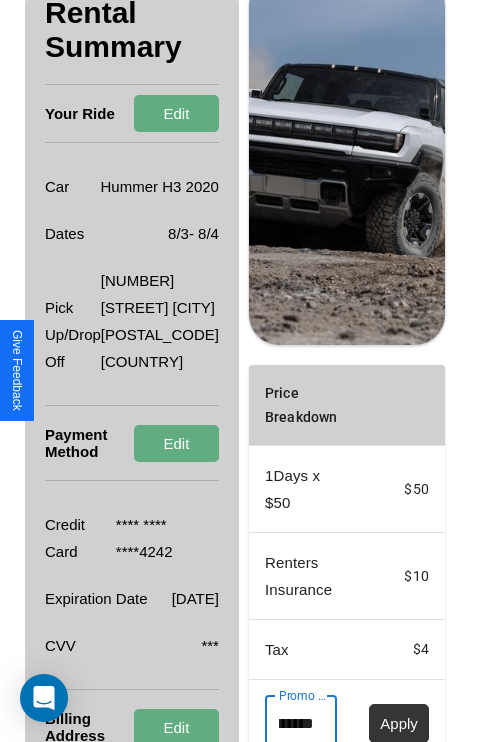 type on "**********" 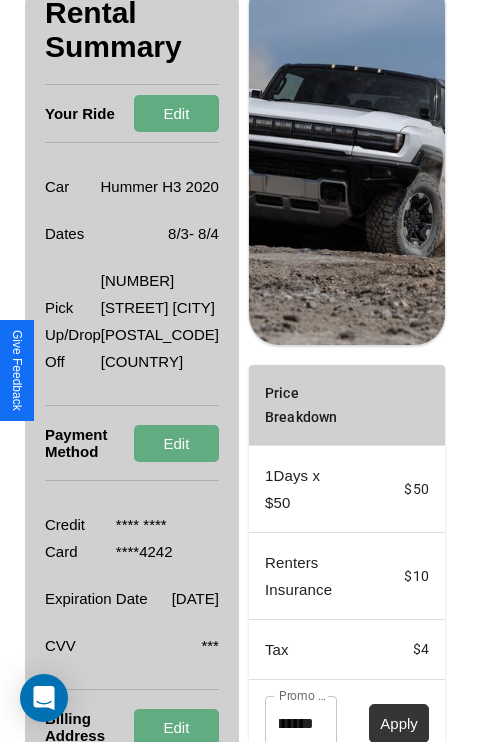scroll, scrollTop: 0, scrollLeft: 0, axis: both 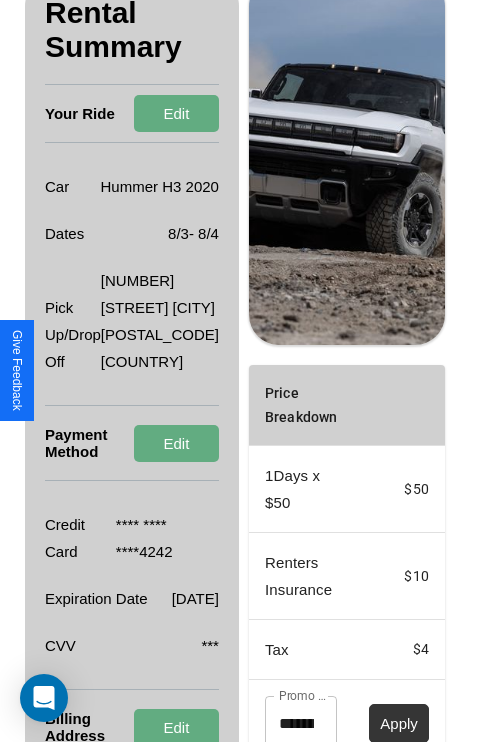 click on "Apply" at bounding box center (399, 723) 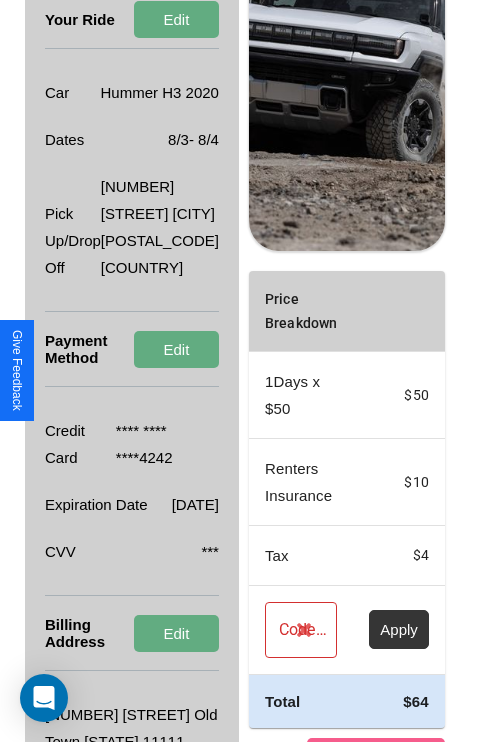 scroll, scrollTop: 401, scrollLeft: 72, axis: both 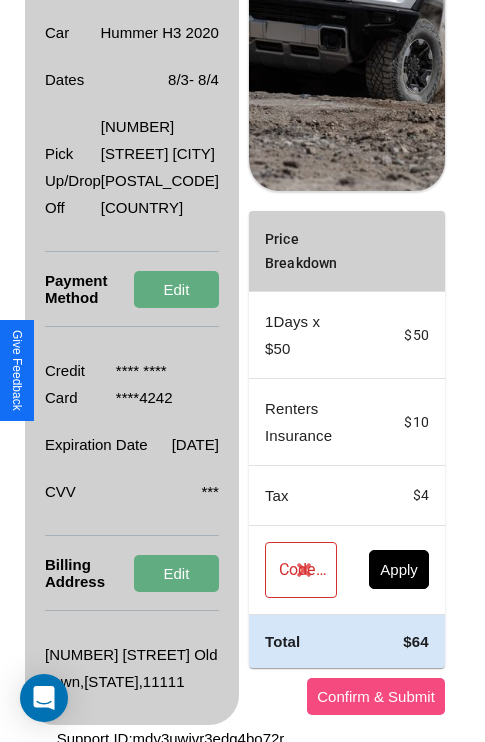 click on "Confirm & Submit" at bounding box center [376, 696] 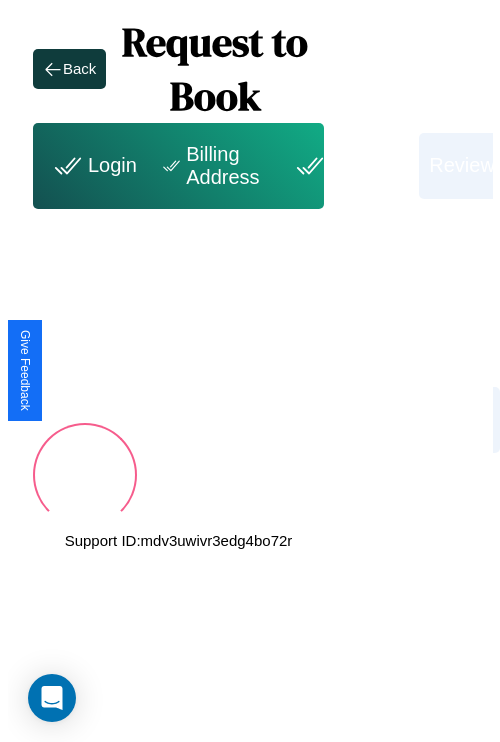 scroll, scrollTop: 0, scrollLeft: 72, axis: horizontal 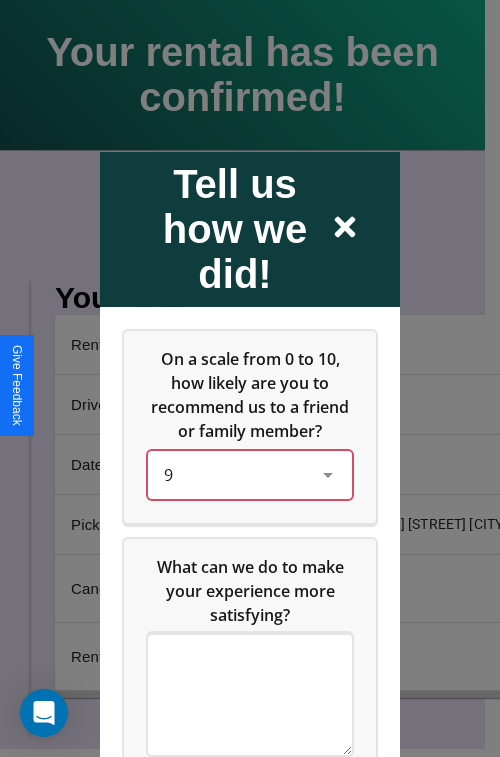 click on "9" at bounding box center [234, 474] 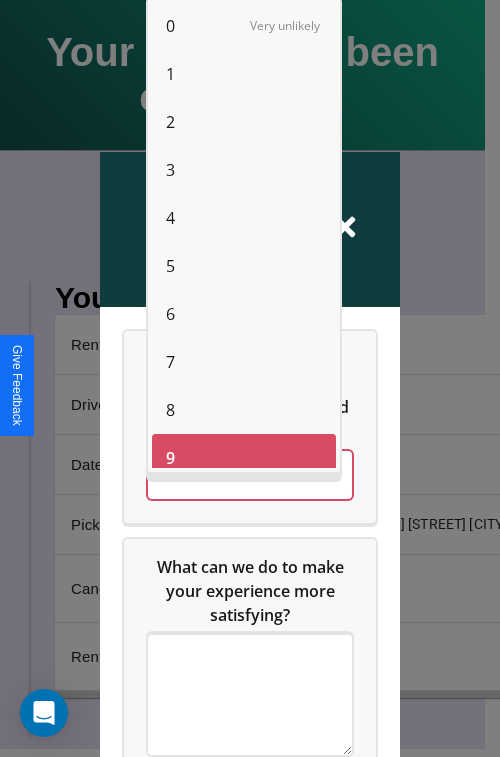 scroll, scrollTop: 14, scrollLeft: 0, axis: vertical 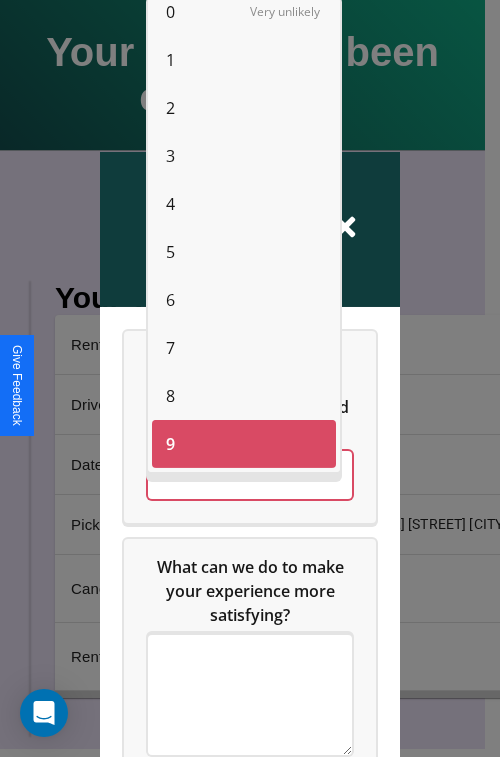 click on "4" at bounding box center (170, 204) 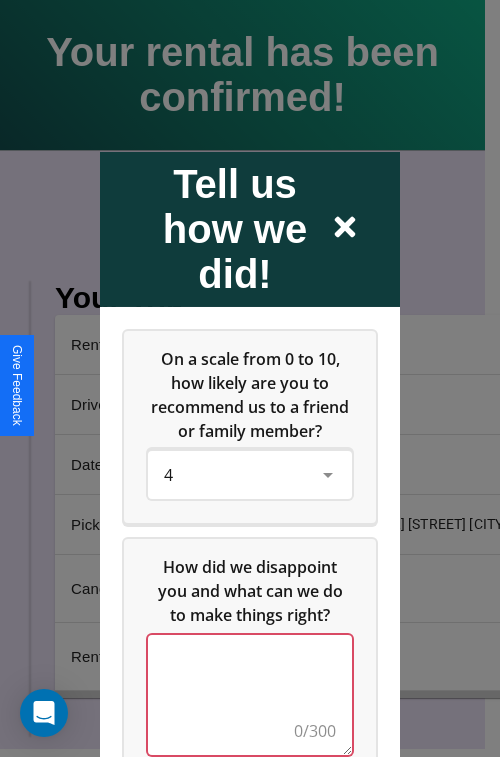 click at bounding box center (250, 694) 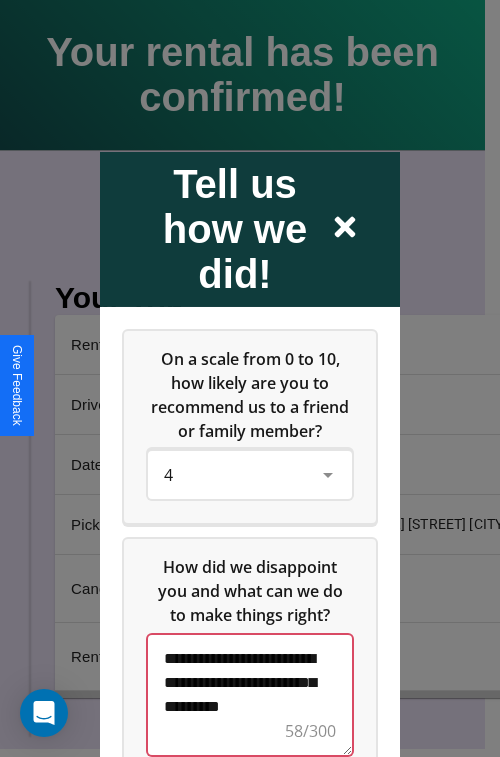 scroll, scrollTop: 5, scrollLeft: 0, axis: vertical 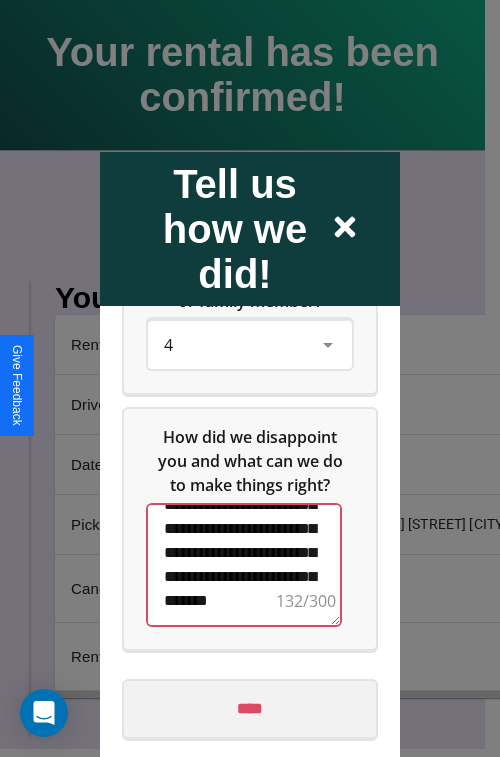 type on "**********" 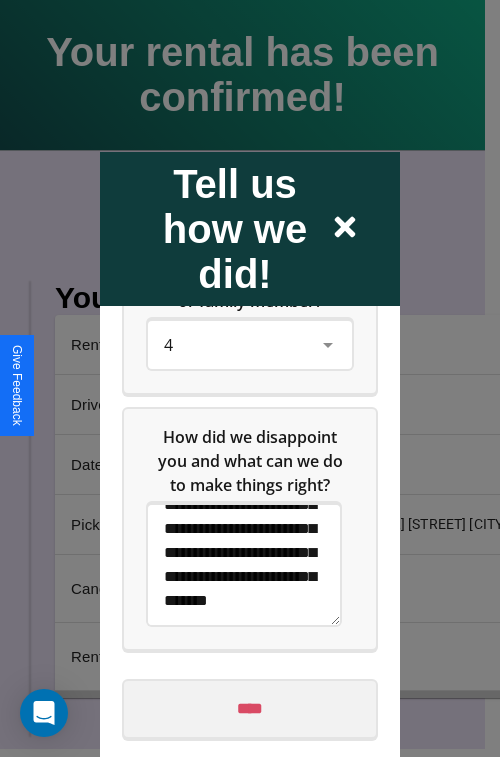 click on "****" at bounding box center (250, 708) 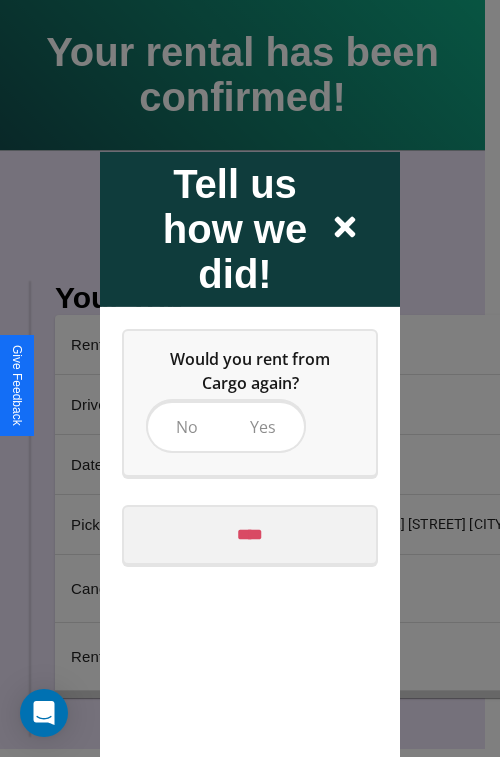 scroll, scrollTop: 0, scrollLeft: 0, axis: both 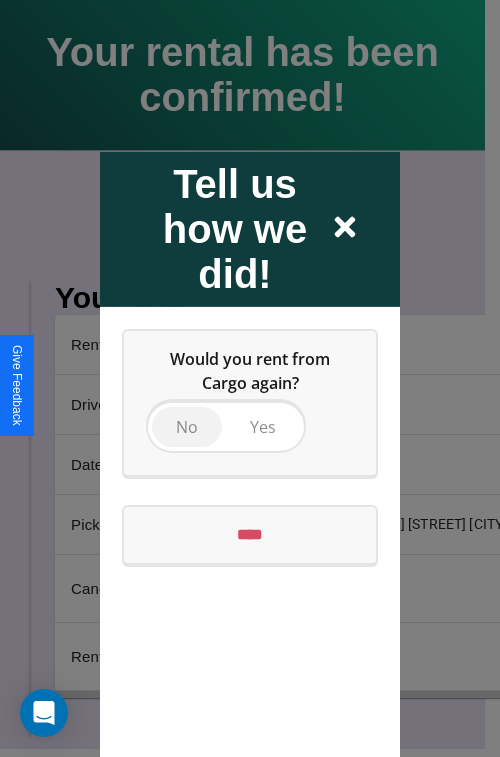 click on "No" at bounding box center [187, 426] 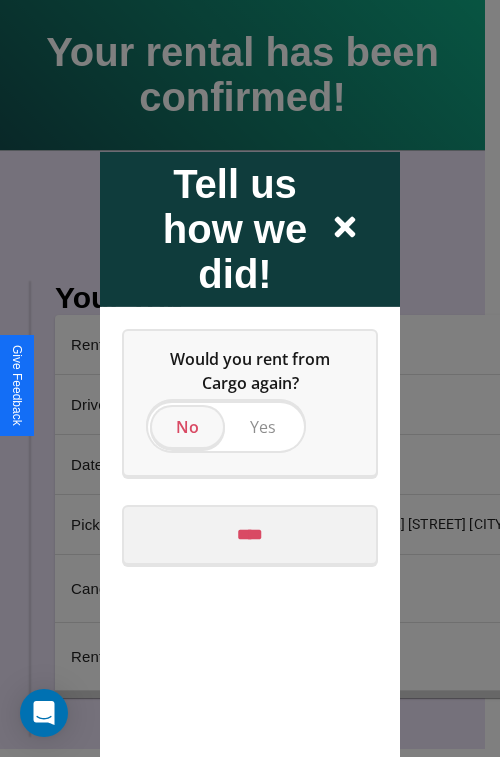click on "****" at bounding box center [250, 534] 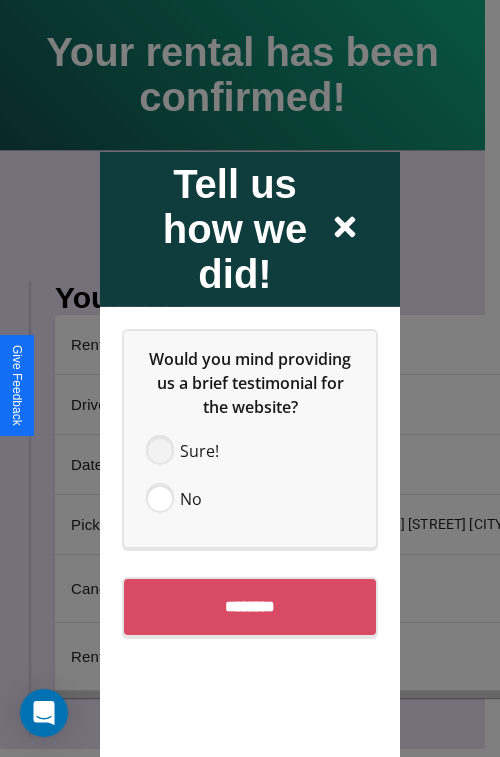 click at bounding box center [160, 450] 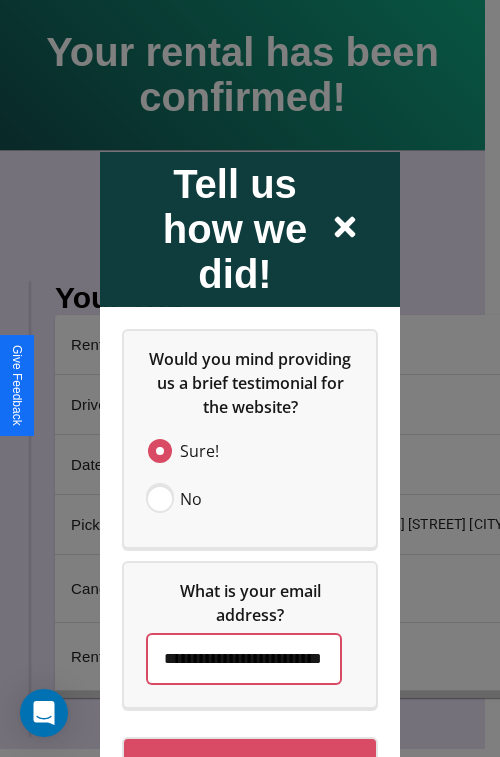 scroll, scrollTop: 0, scrollLeft: 61, axis: horizontal 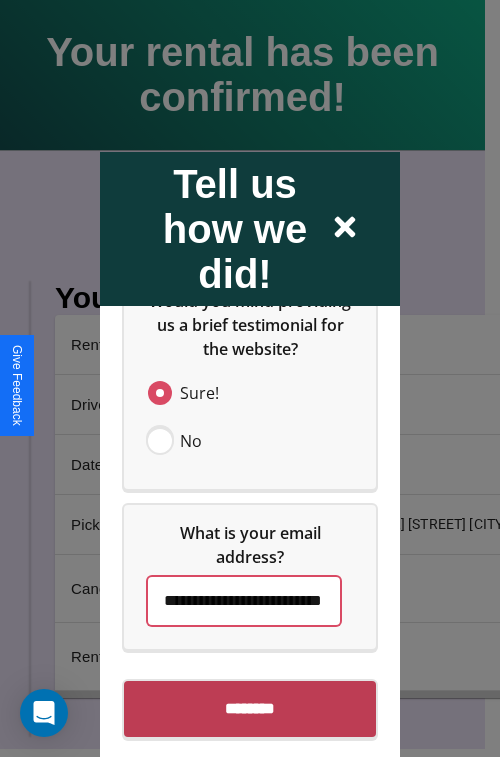 type on "**********" 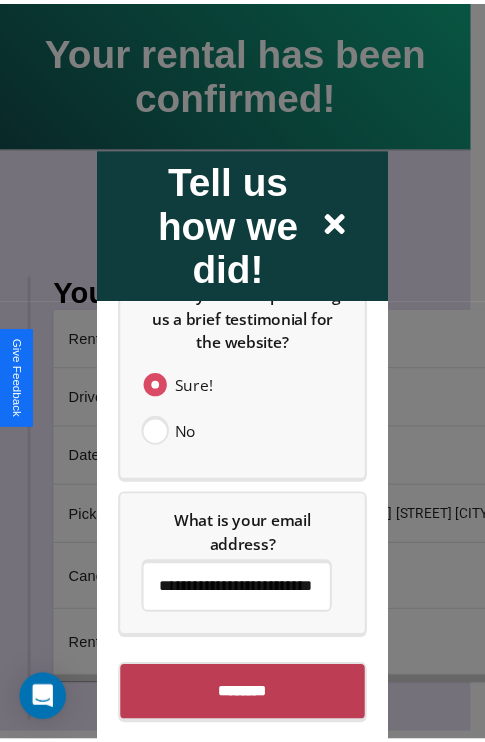 scroll, scrollTop: 0, scrollLeft: 0, axis: both 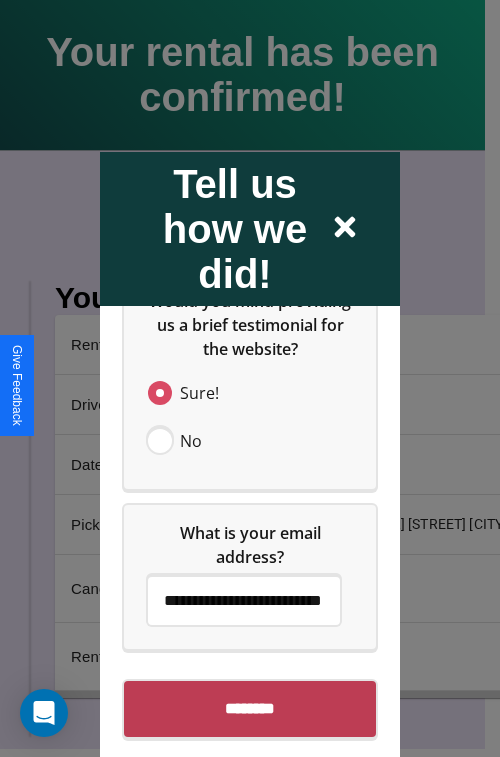 click on "********" at bounding box center [250, 708] 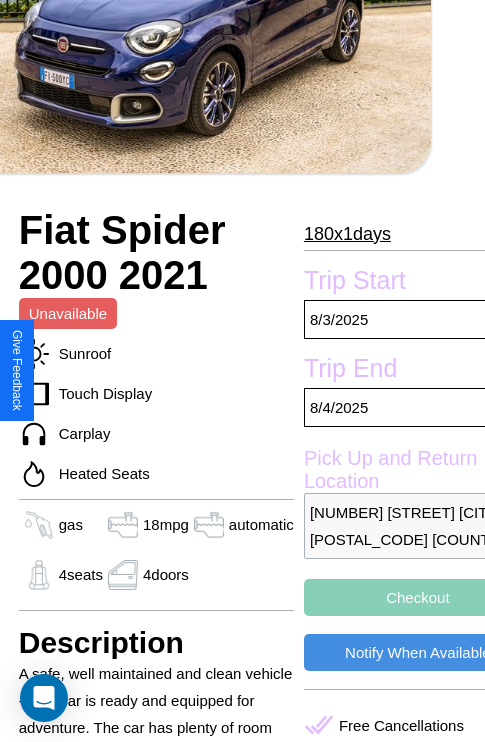 scroll, scrollTop: 427, scrollLeft: 84, axis: both 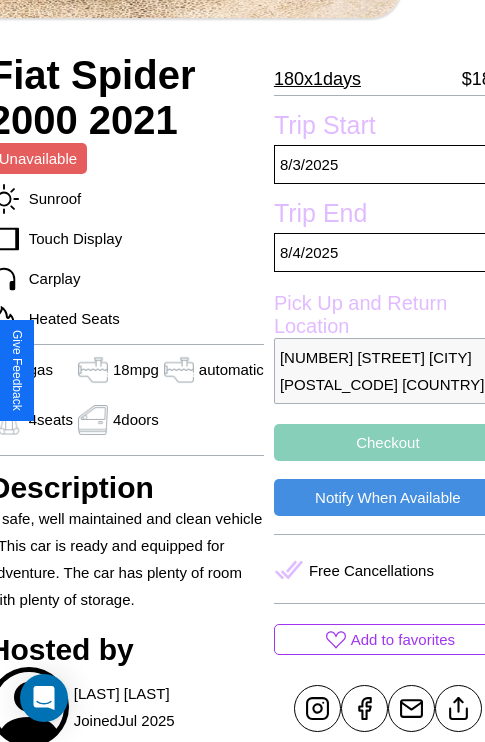 click on "2147 Sunset Boulevard  Tokyo  83388 Japan" at bounding box center (388, 371) 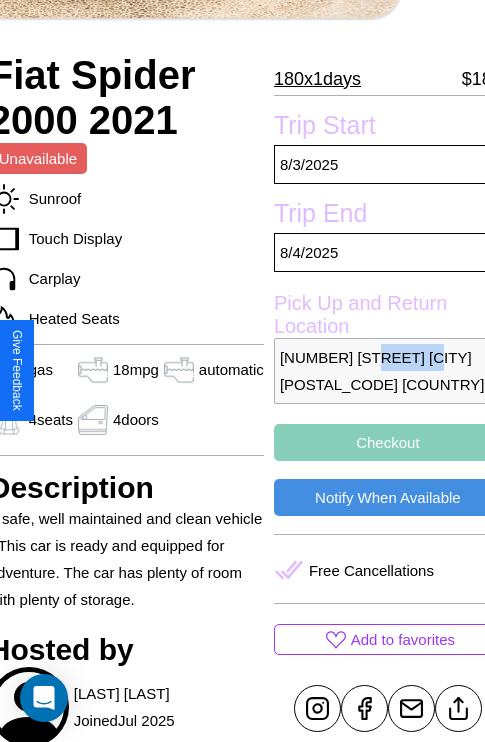 click on "2147 Sunset Boulevard  Tokyo  83388 Japan" at bounding box center (388, 371) 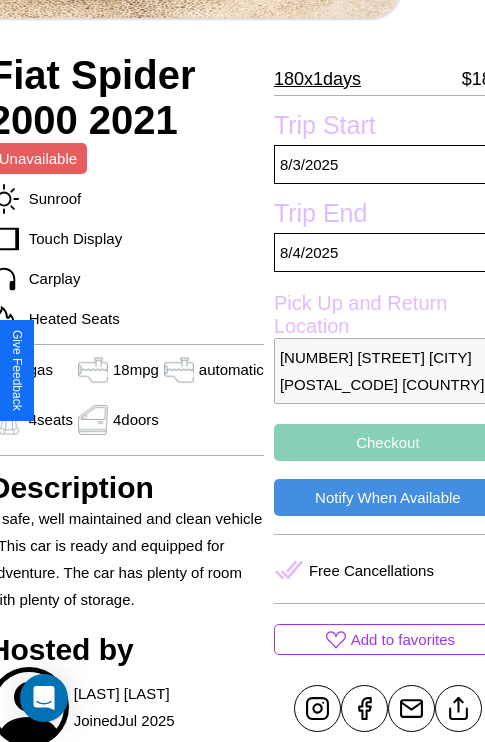 click on "2147 Sunset Boulevard  Tokyo  83388 Japan" at bounding box center [388, 371] 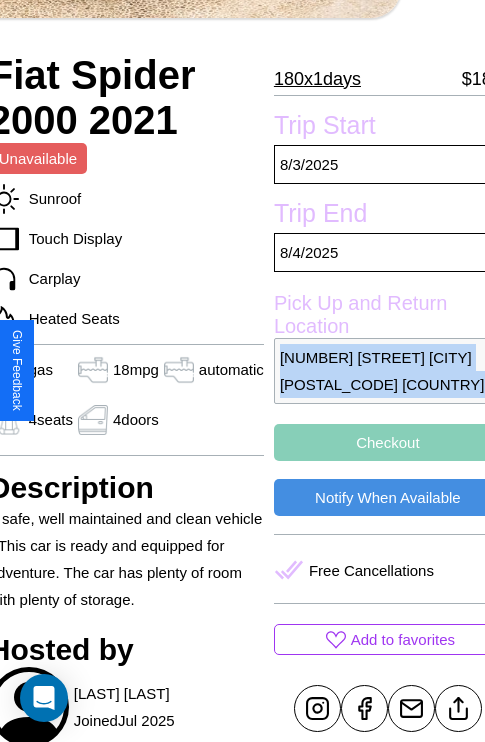 click on "2147 Sunset Boulevard  Tokyo  83388 Japan" at bounding box center (388, 371) 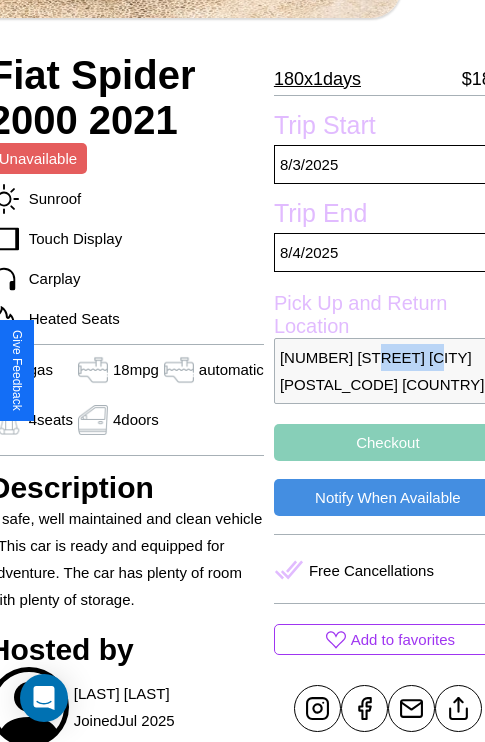 click on "2147 Sunset Boulevard  Tokyo  83388 Japan" at bounding box center (388, 371) 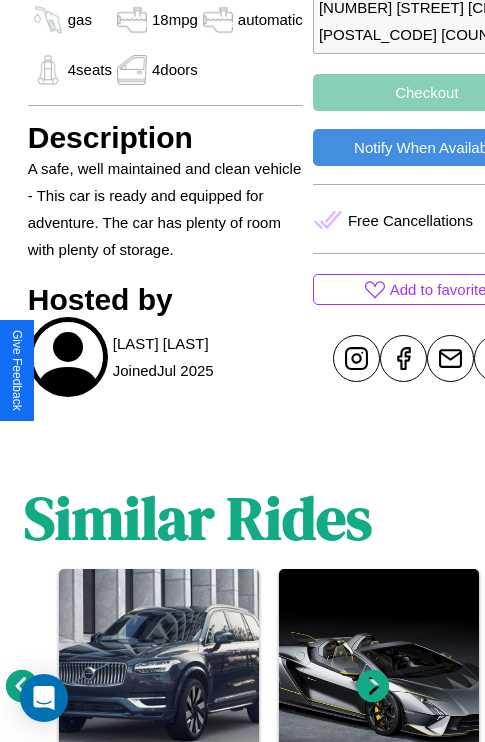 scroll, scrollTop: 908, scrollLeft: 30, axis: both 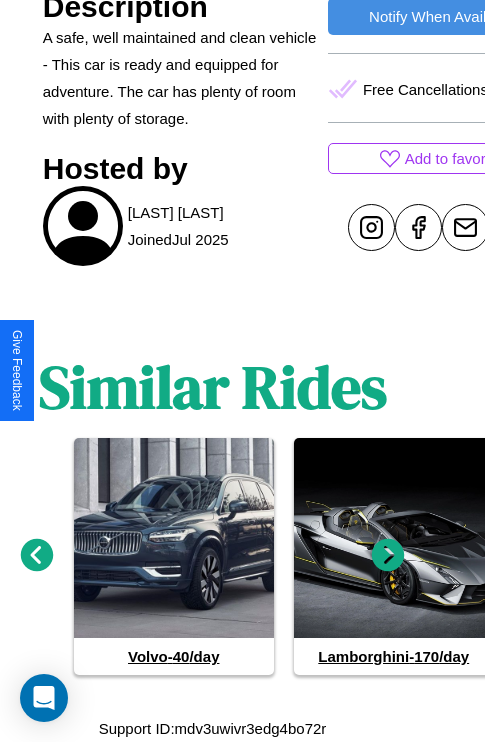 click 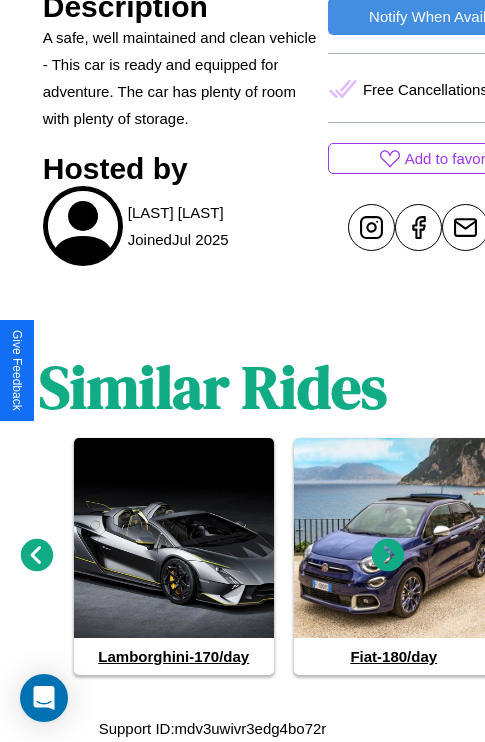 click 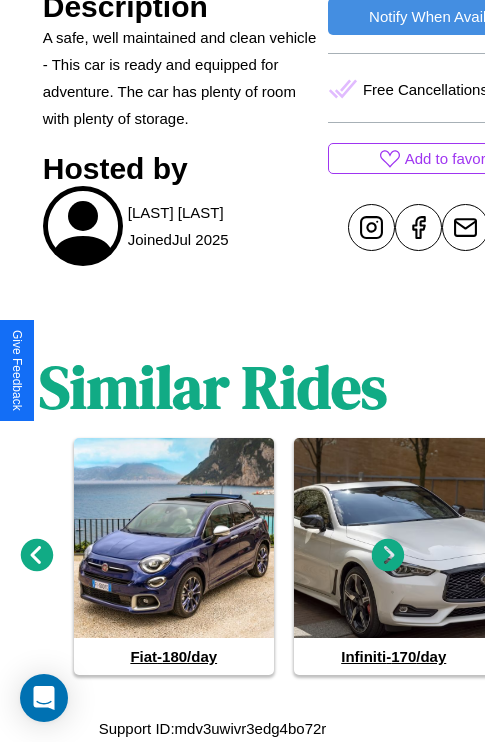 click 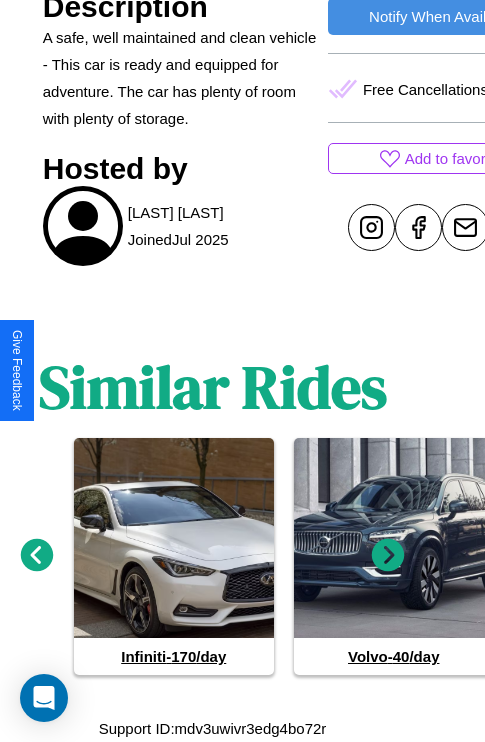 click 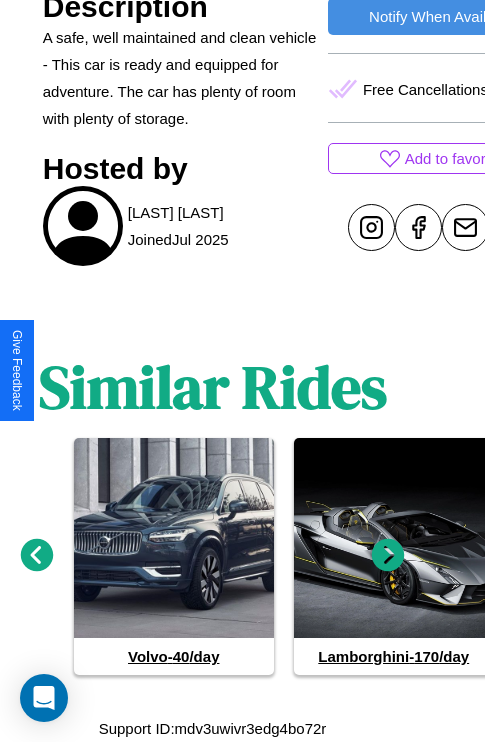 click 